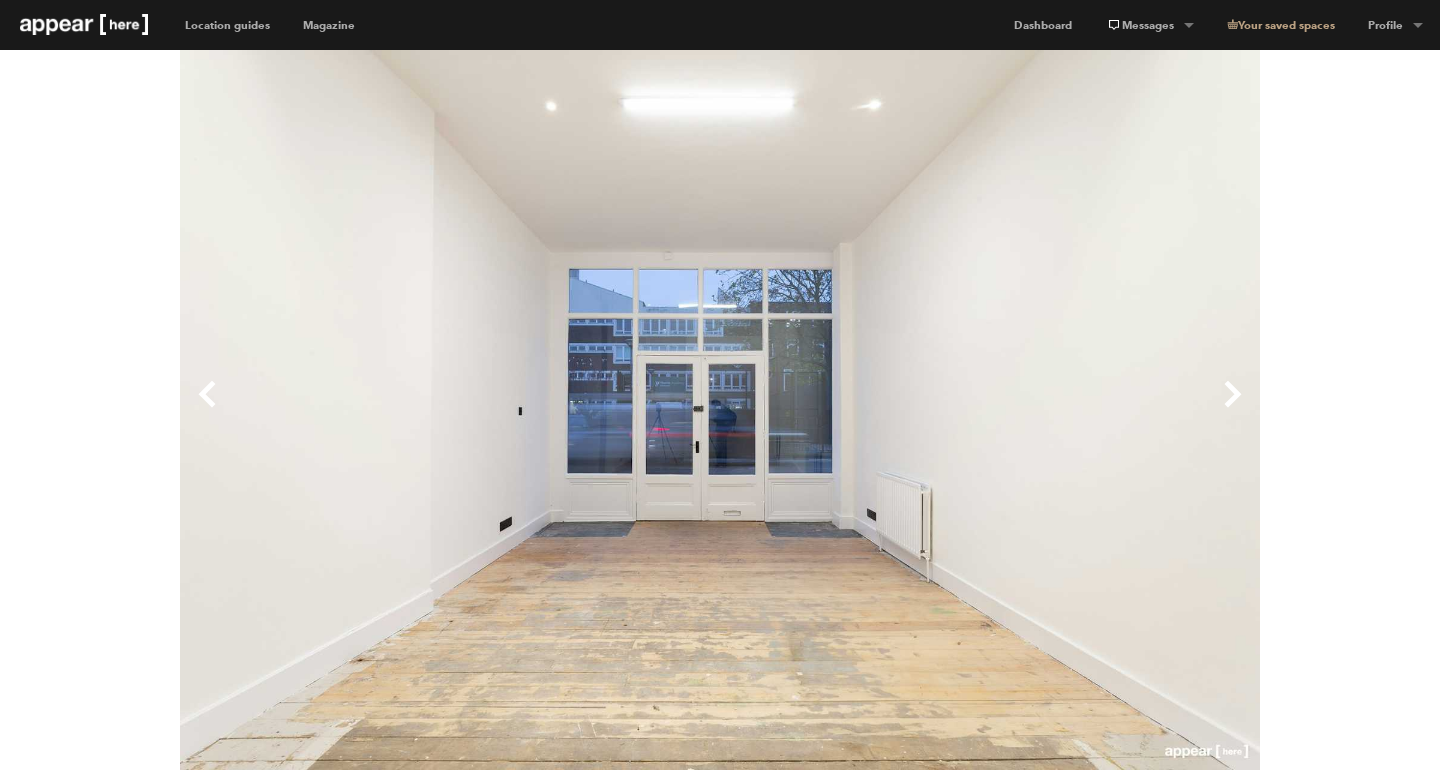 scroll, scrollTop: 742, scrollLeft: 0, axis: vertical 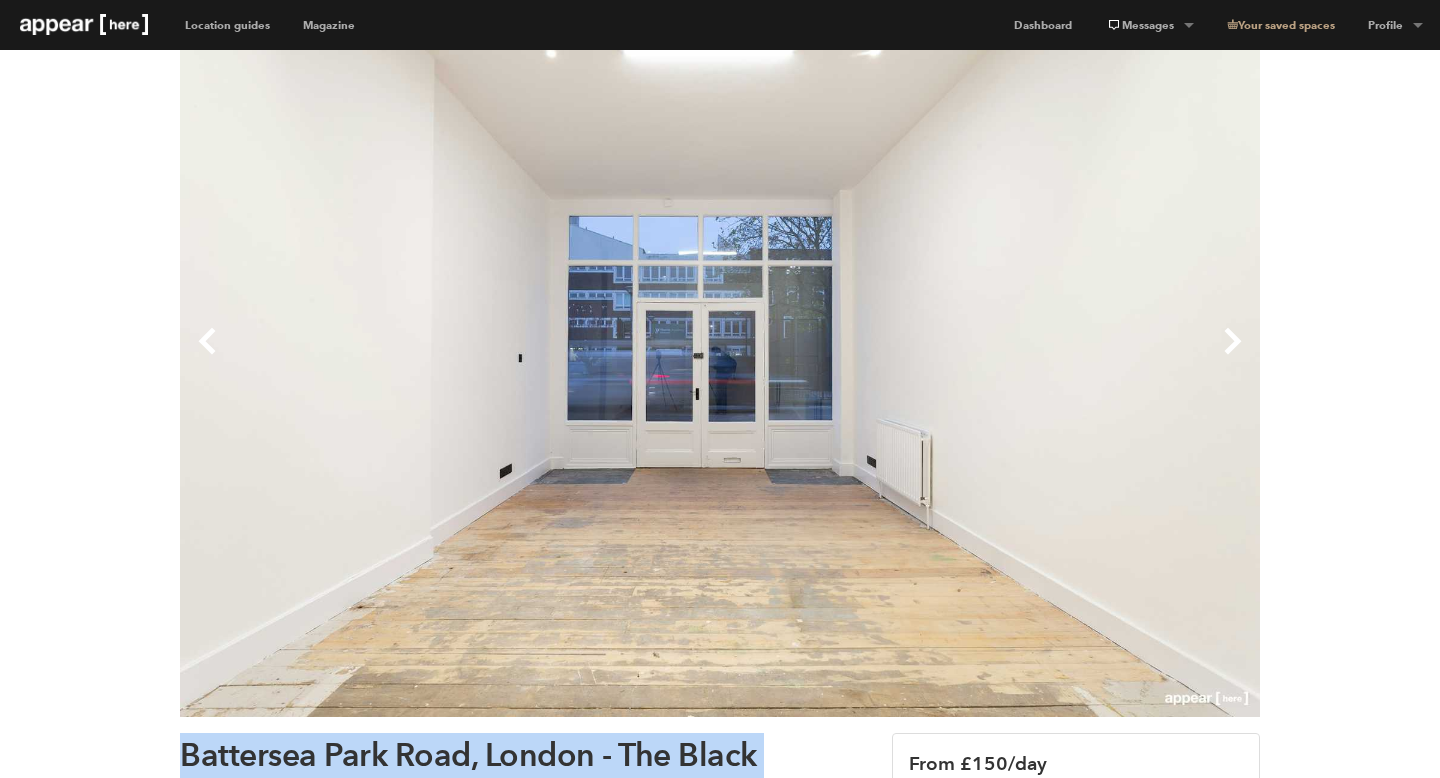 click on "Next" at bounding box center (990, 357) 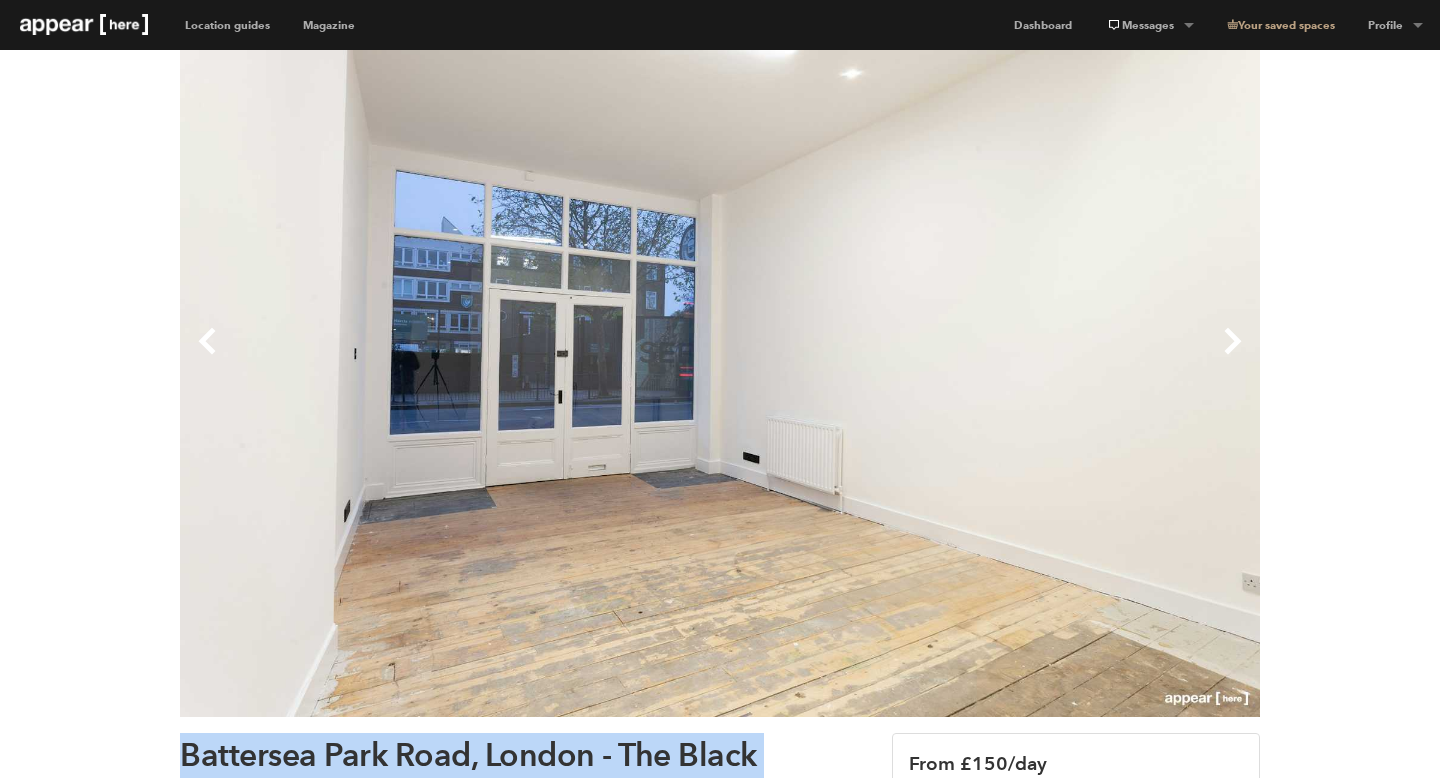 click on "Next" at bounding box center [990, 357] 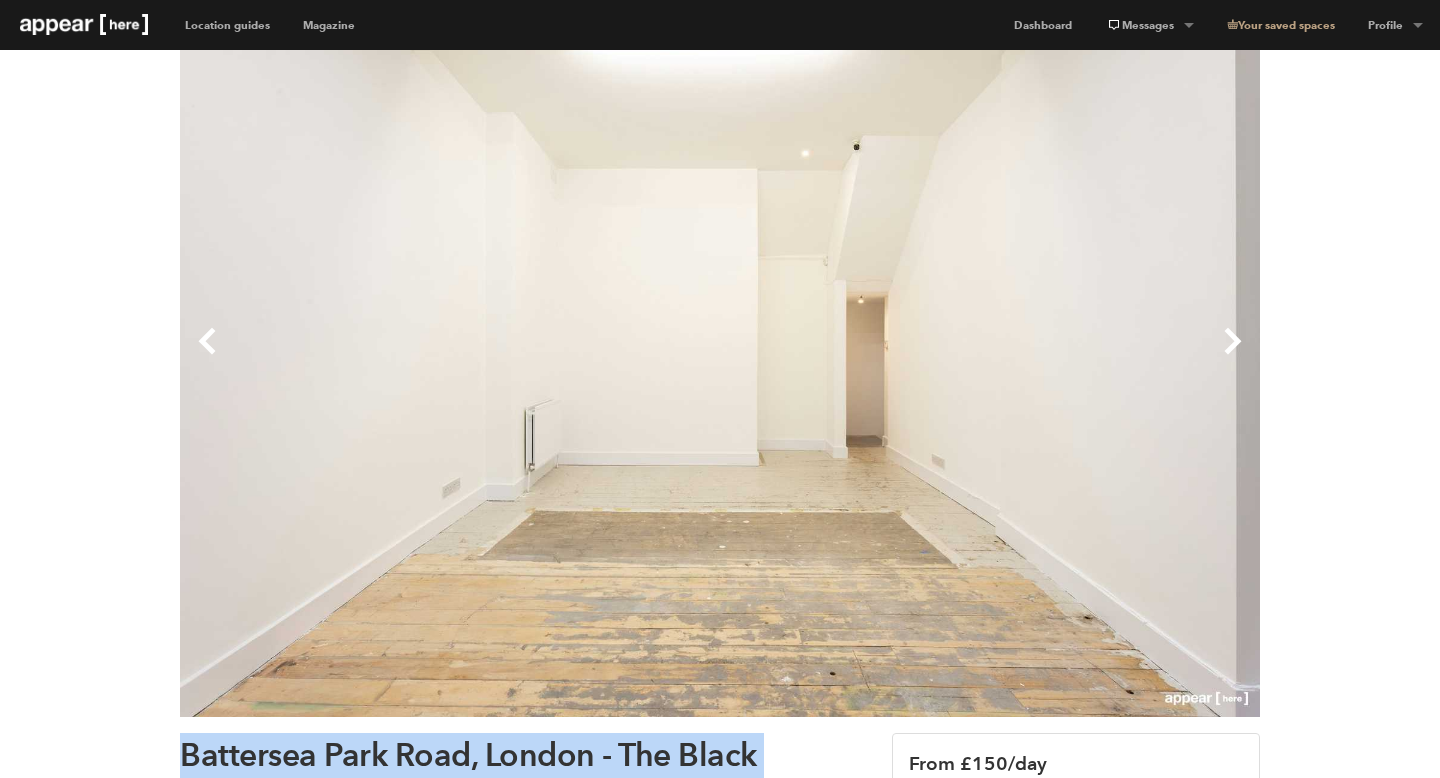 click on "Next" at bounding box center [990, 357] 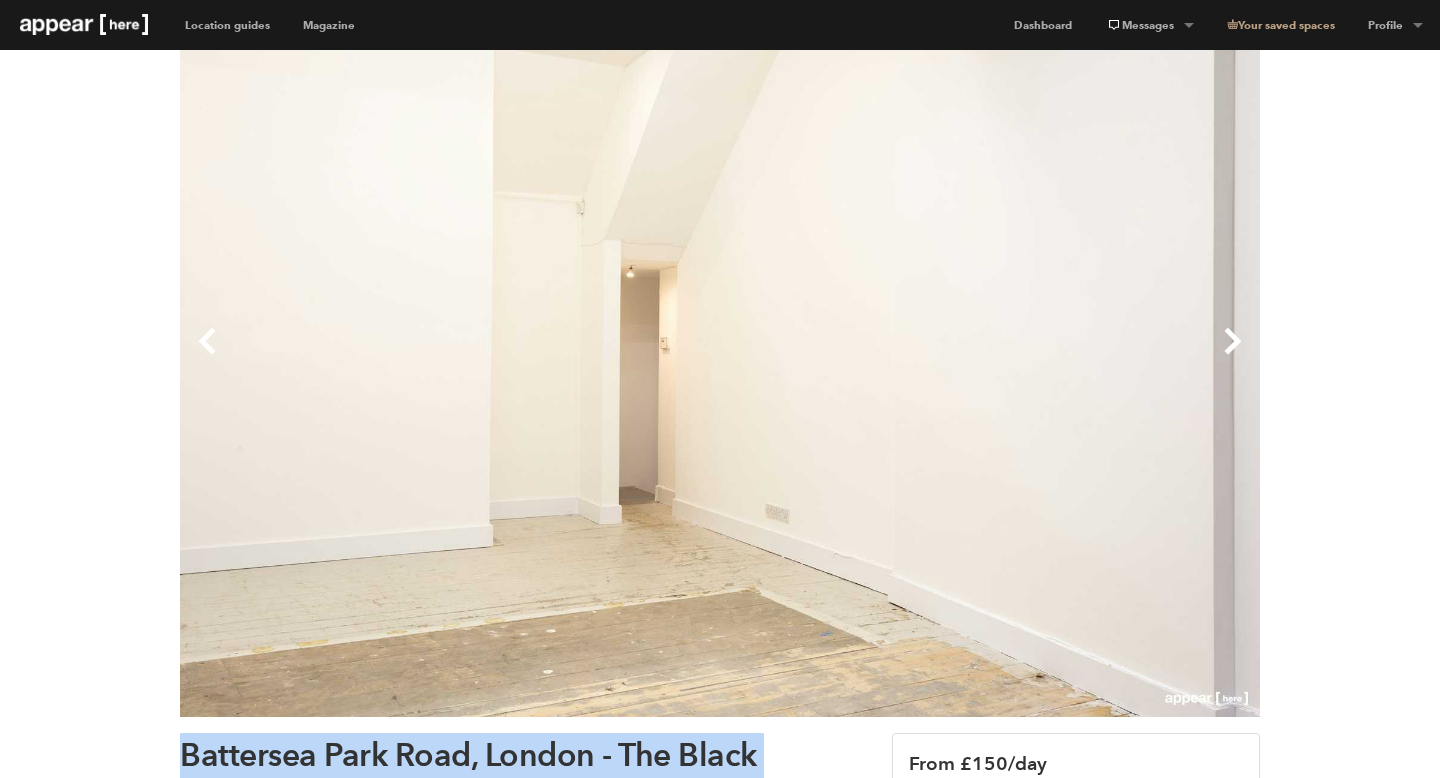 click on "Next" at bounding box center (990, 357) 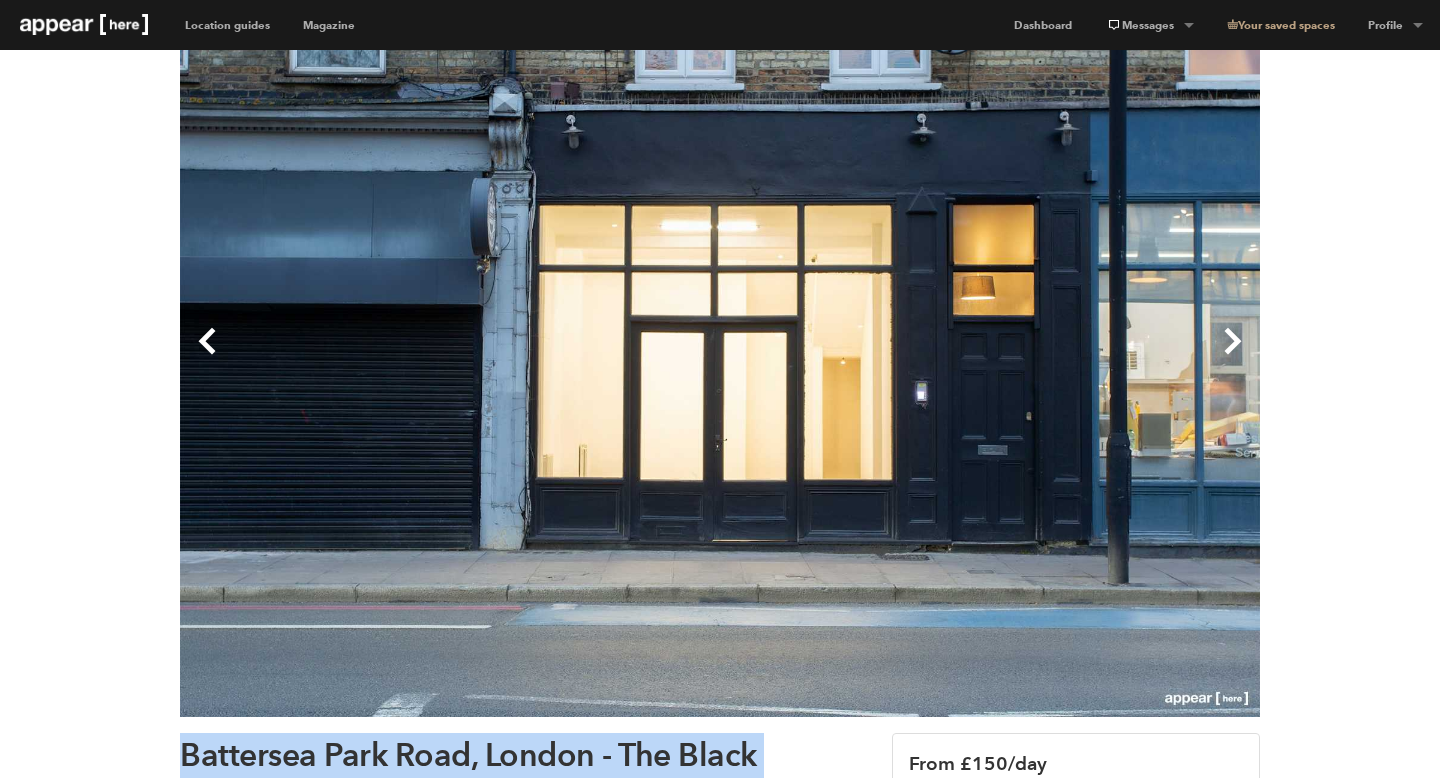 click on "Next" at bounding box center (990, 357) 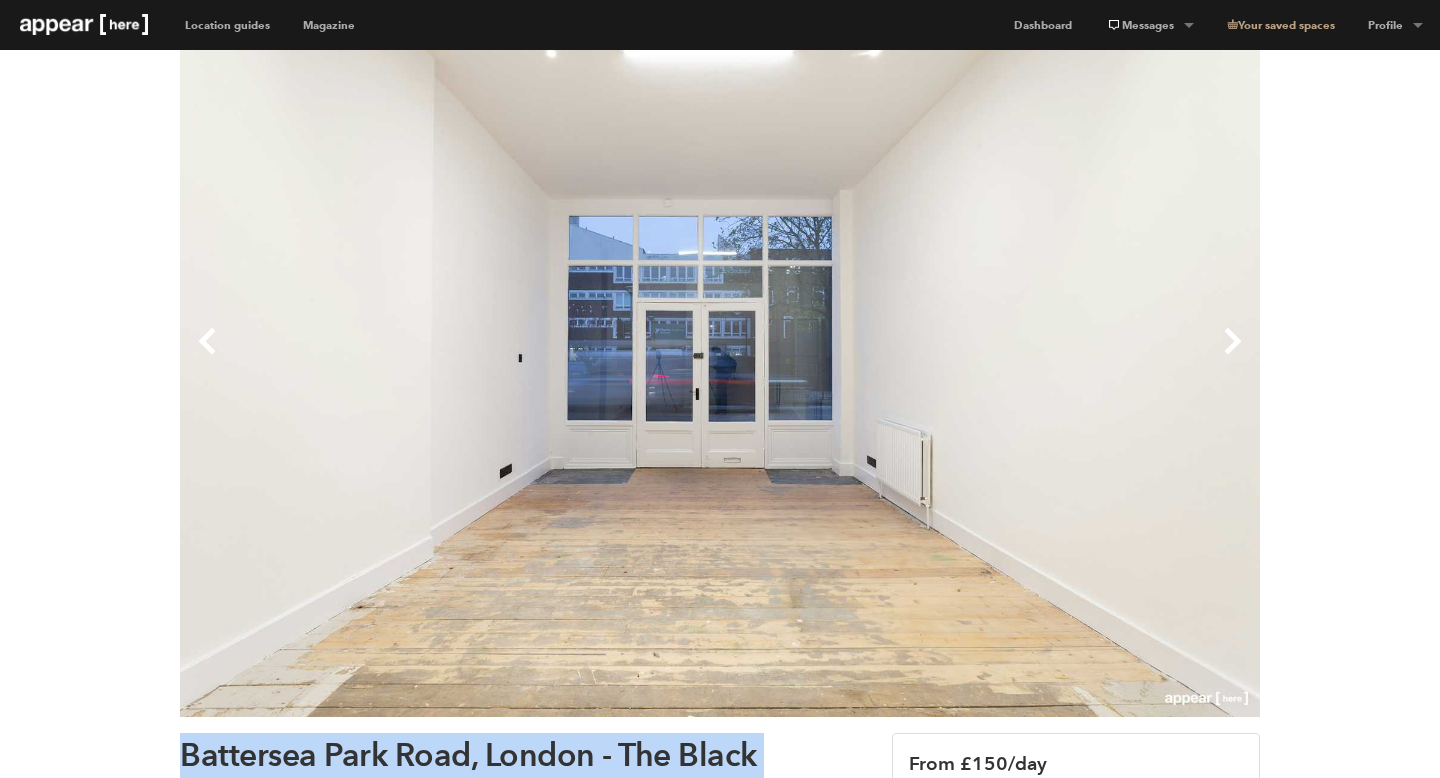 click on "Next" at bounding box center [990, 357] 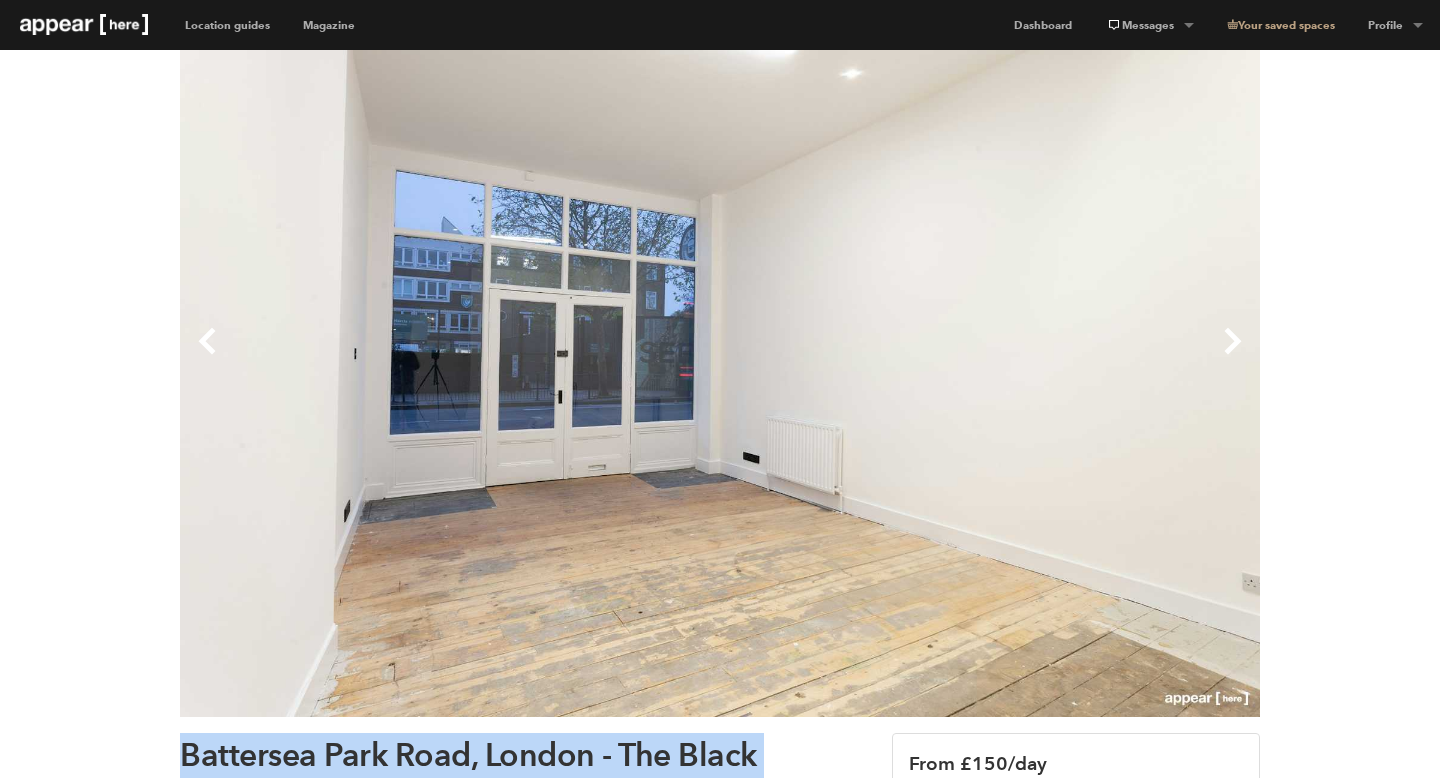 click on "Next" at bounding box center (990, 357) 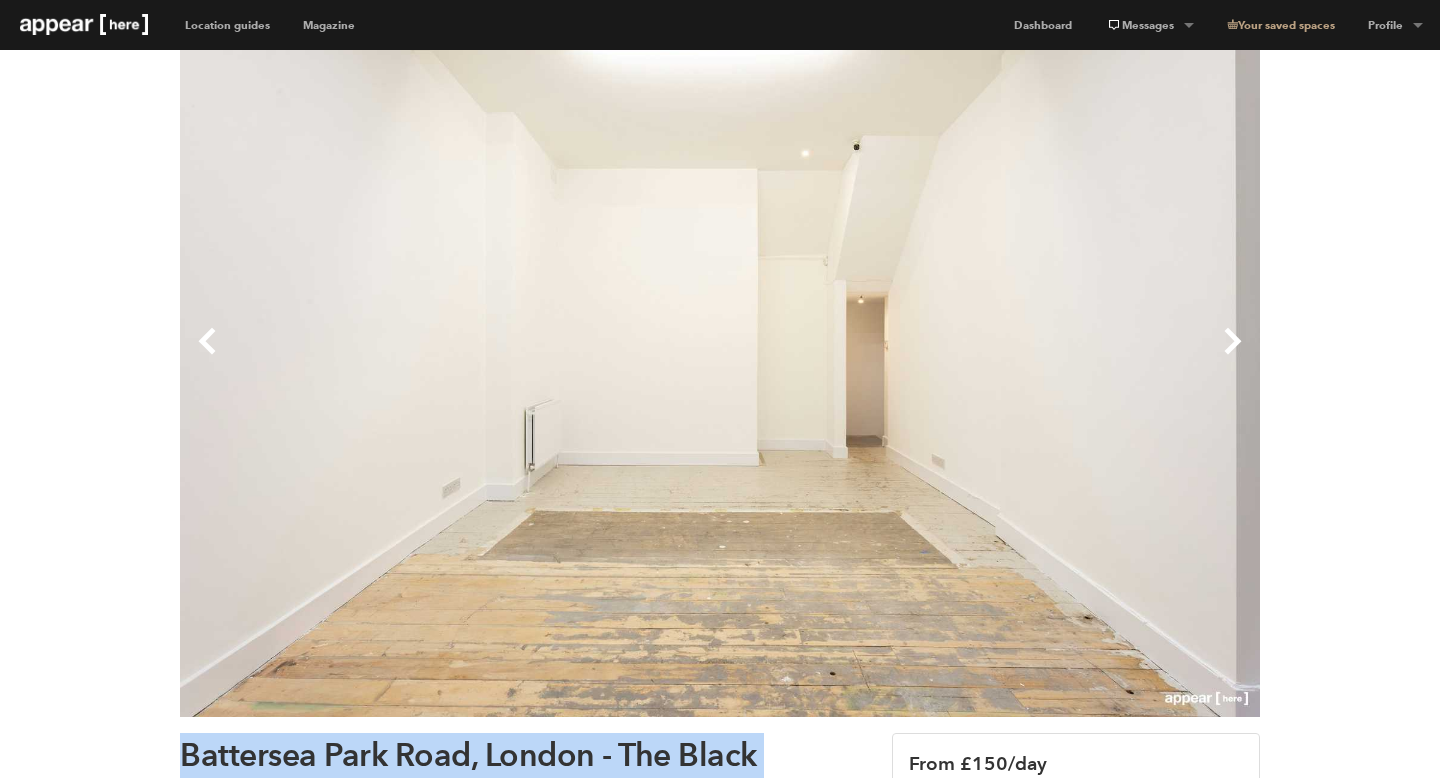 click on "Next" at bounding box center (990, 357) 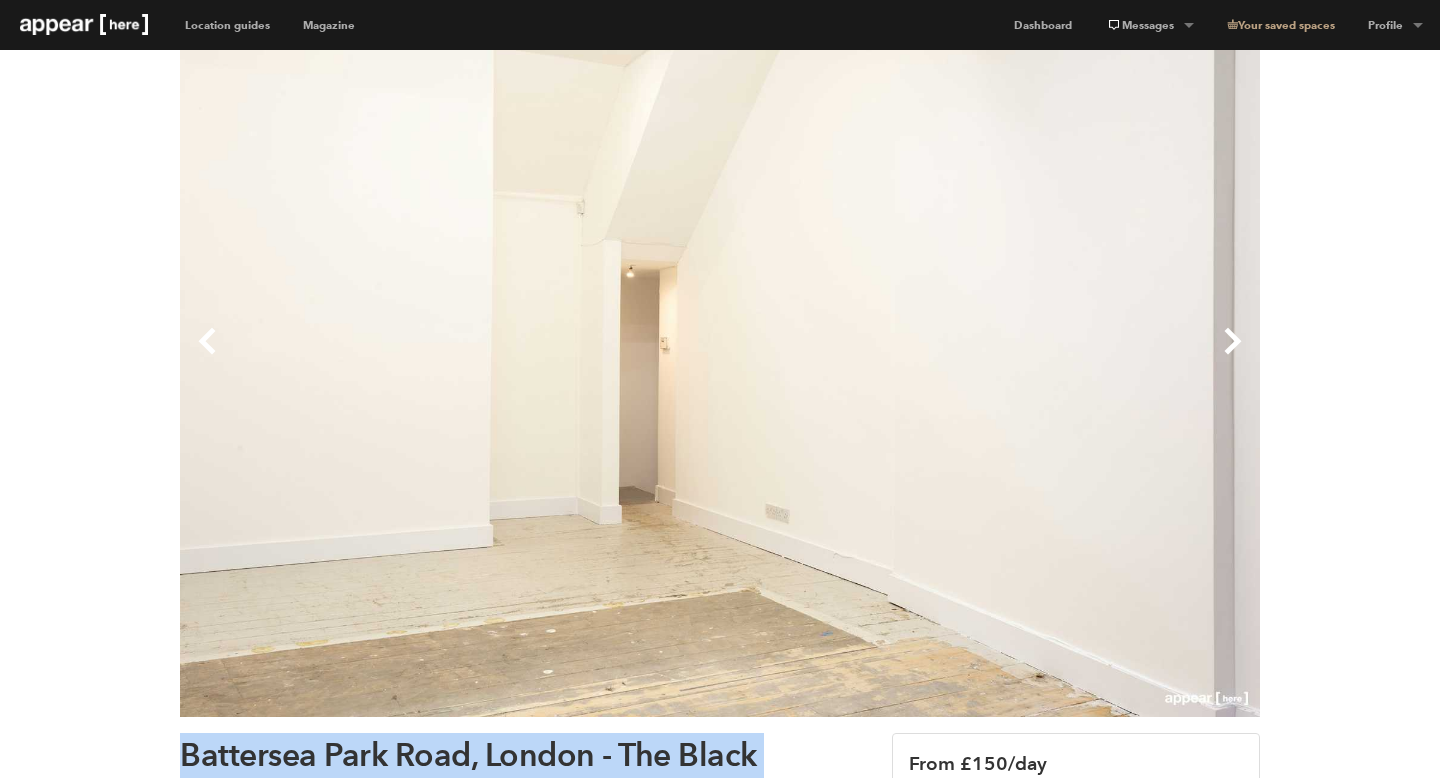 click on "Next" at bounding box center (990, 357) 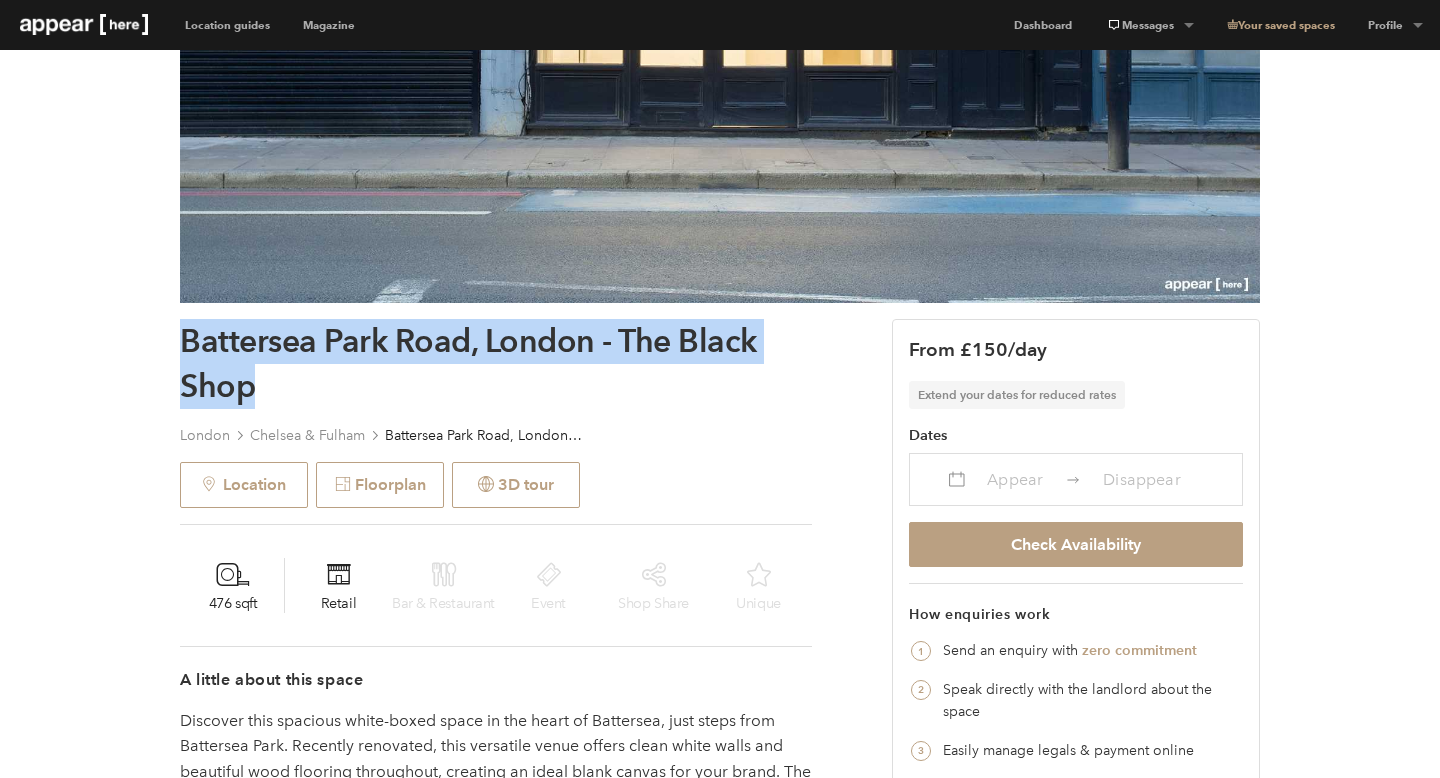 scroll, scrollTop: 732, scrollLeft: 0, axis: vertical 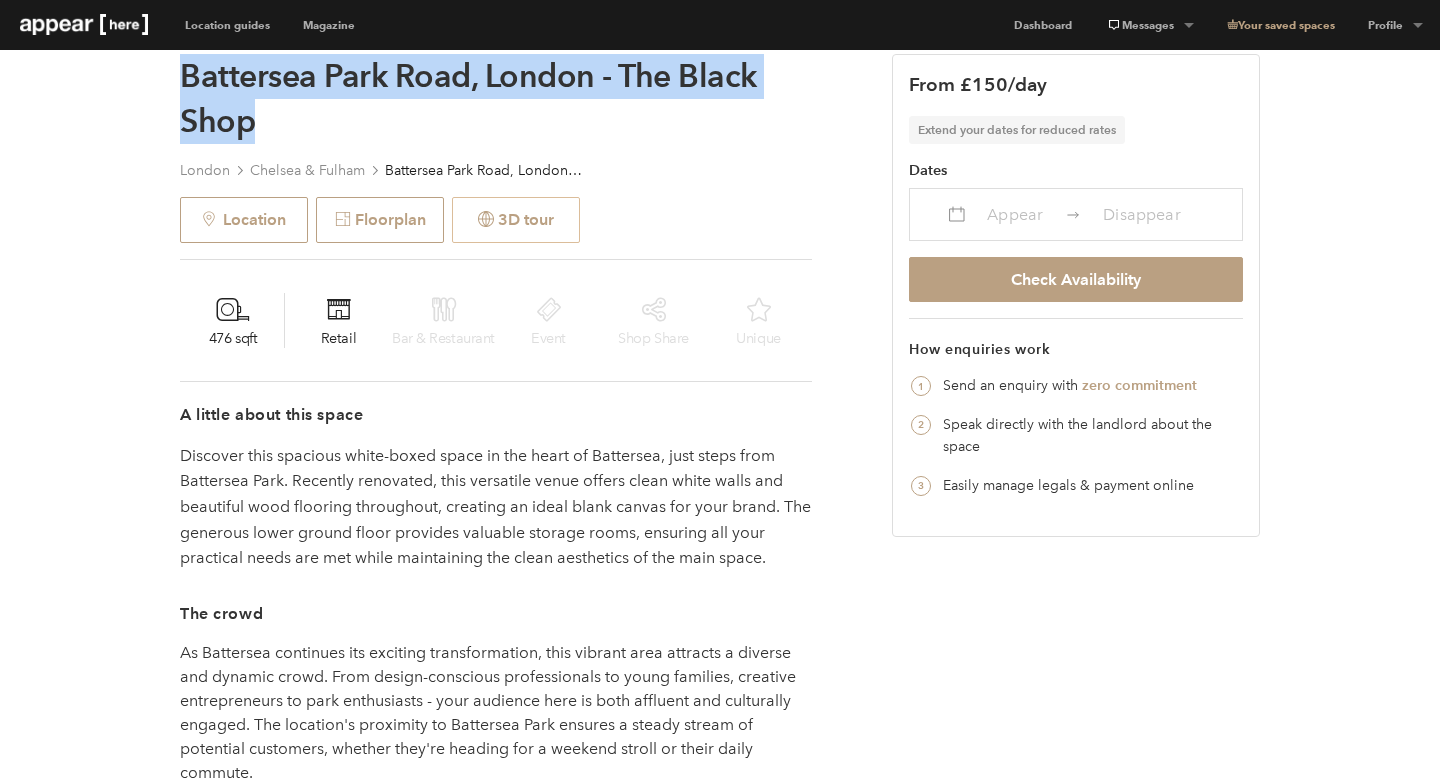 click on "3D tour" at bounding box center (516, 220) 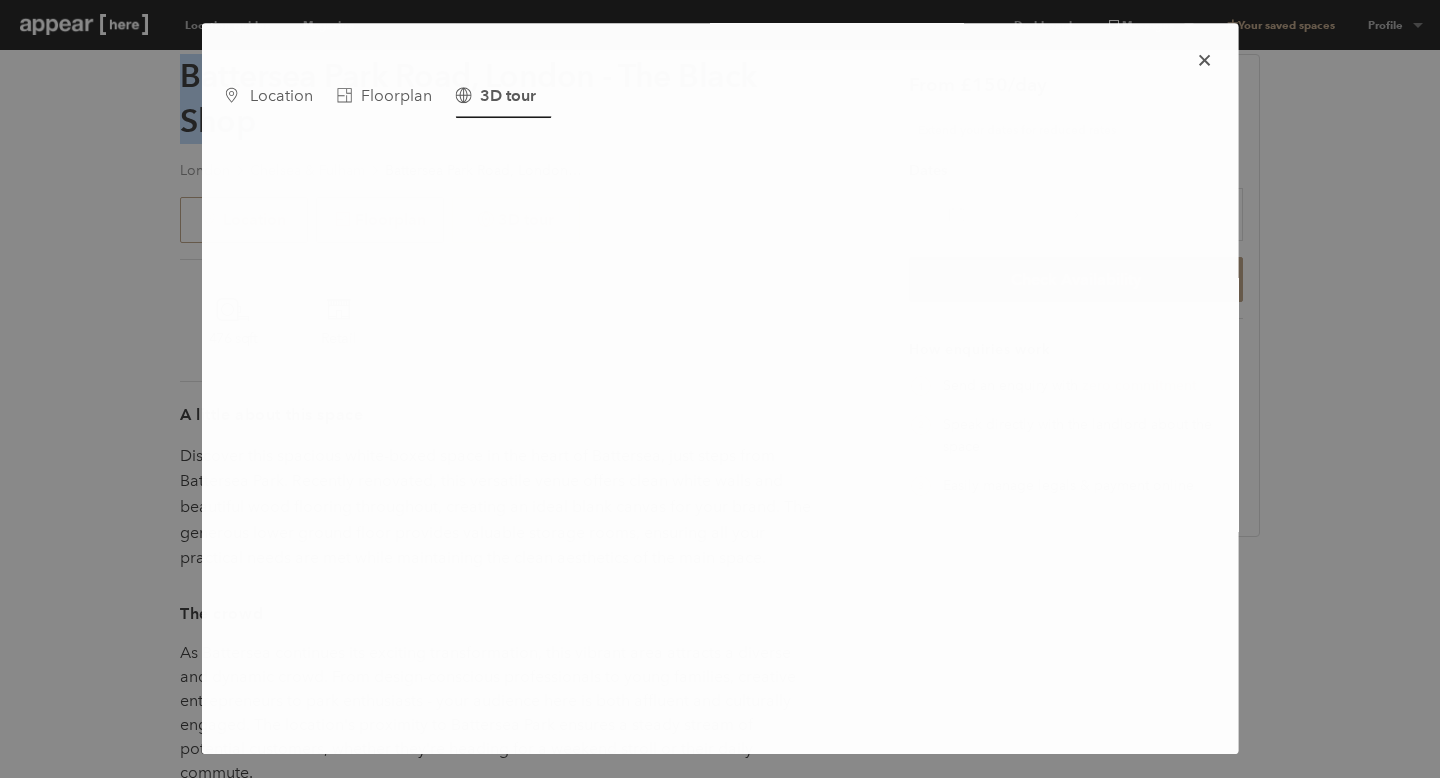 scroll, scrollTop: 0, scrollLeft: 0, axis: both 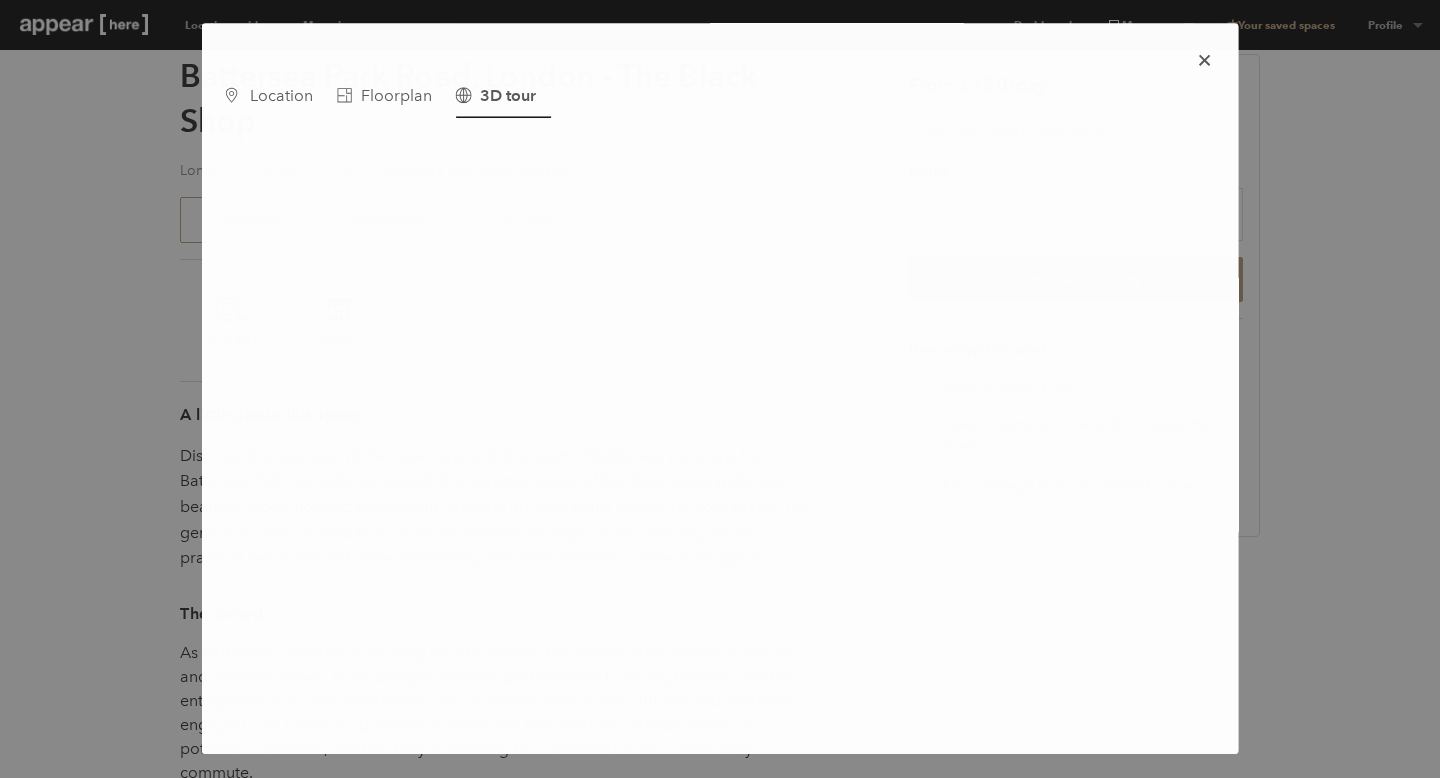 click on "icon-x Use left and right arrows to navigate between tabs.
Location
Floorplan
3D tour © Mapbox   © OpenStreetMap   Improve this map" at bounding box center [720, 388] 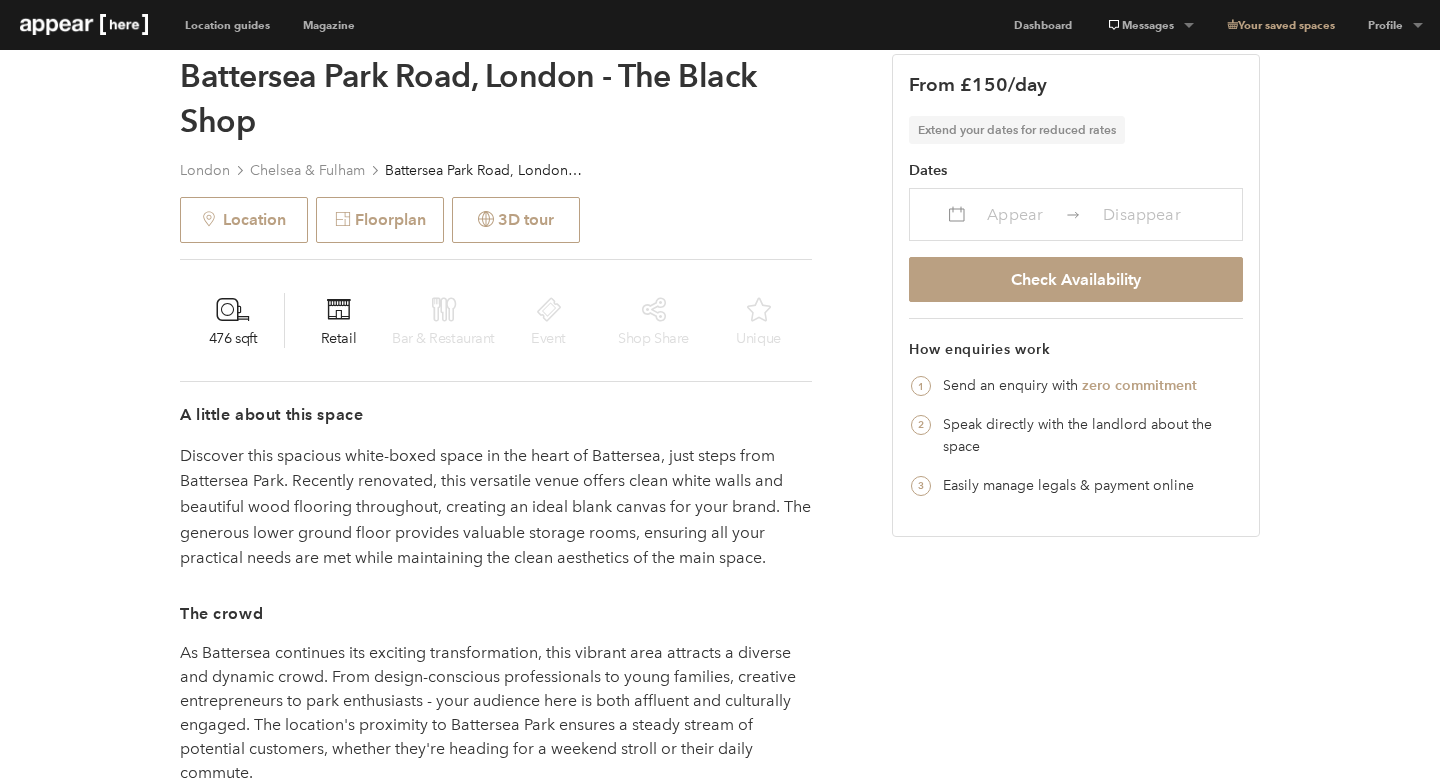 click on "Appear" at bounding box center [1015, 214] 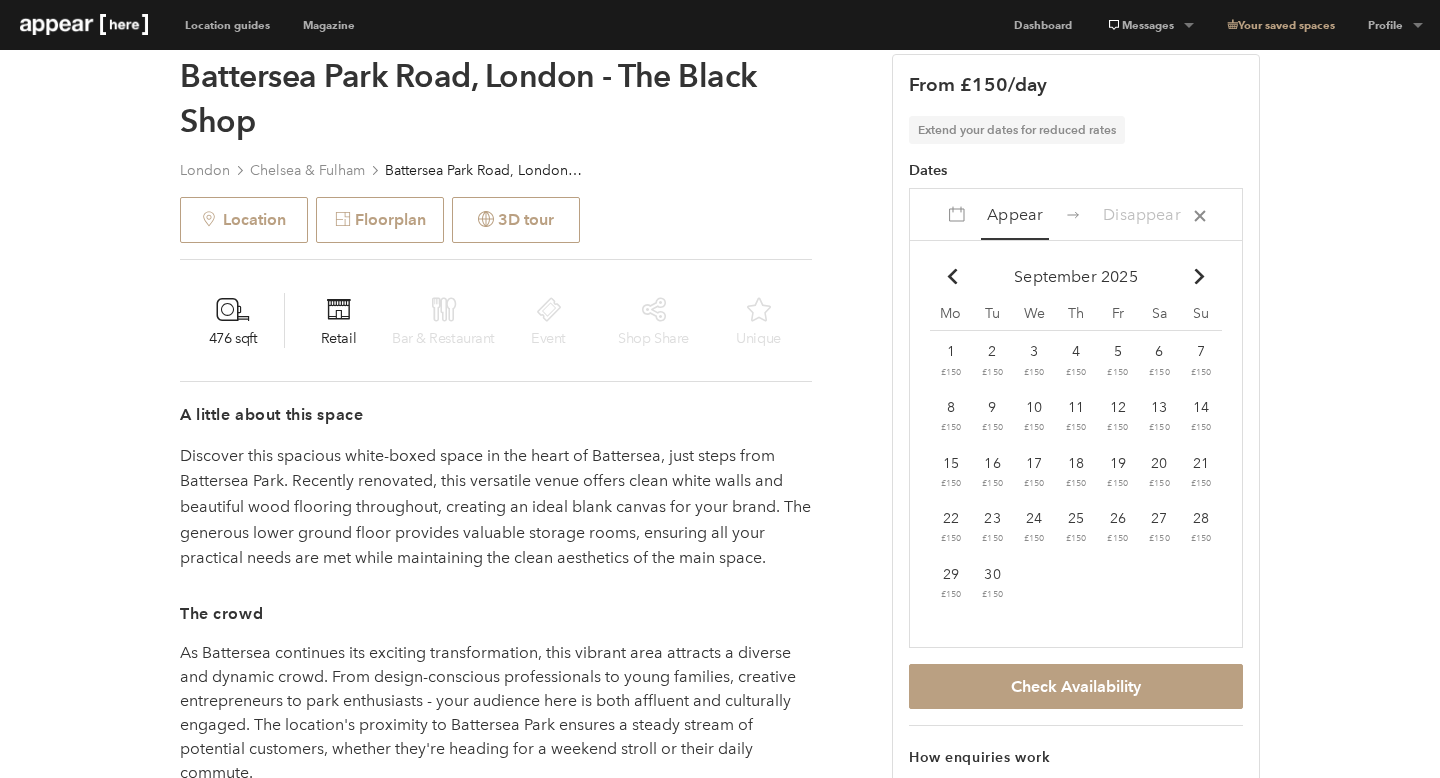 click on "16" at bounding box center [951, 351] 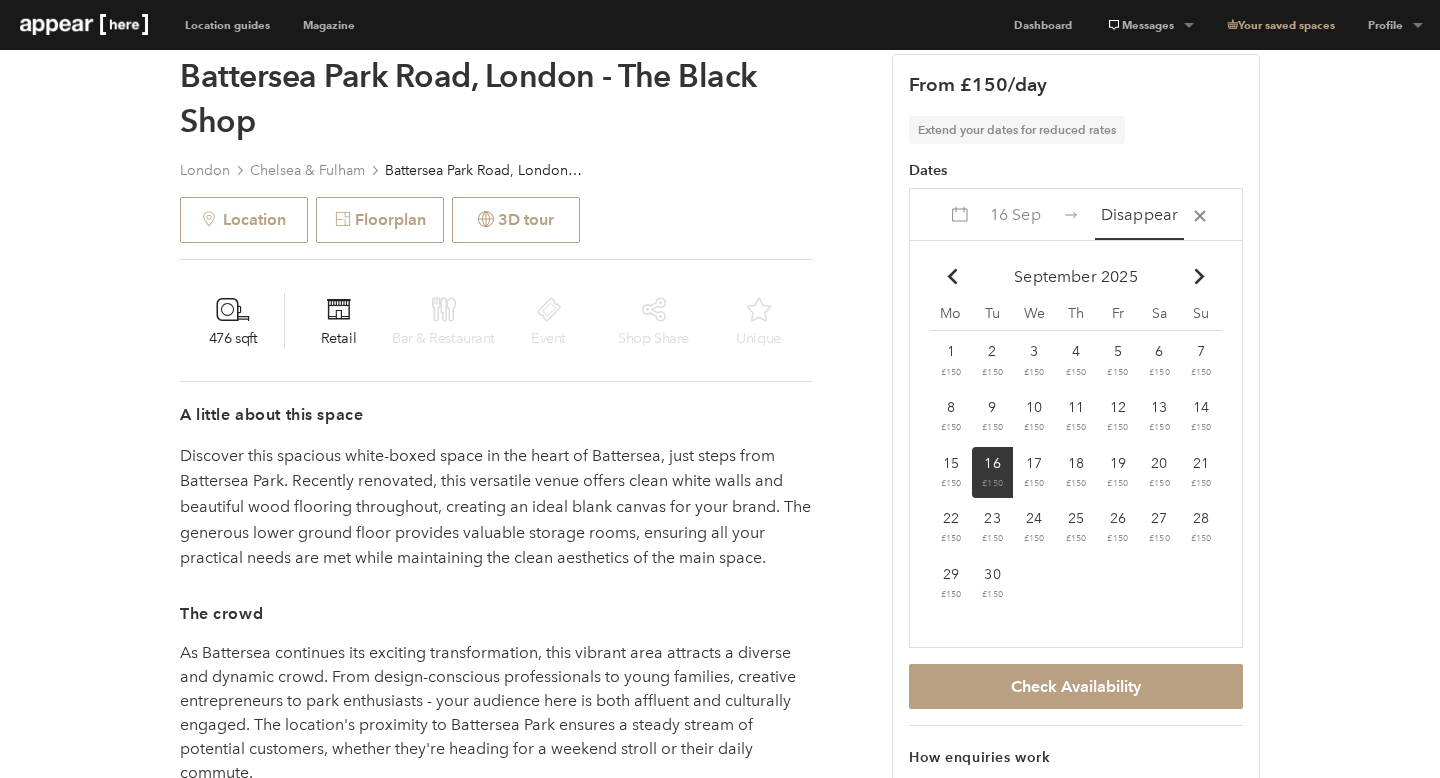 click on "20" at bounding box center [951, 351] 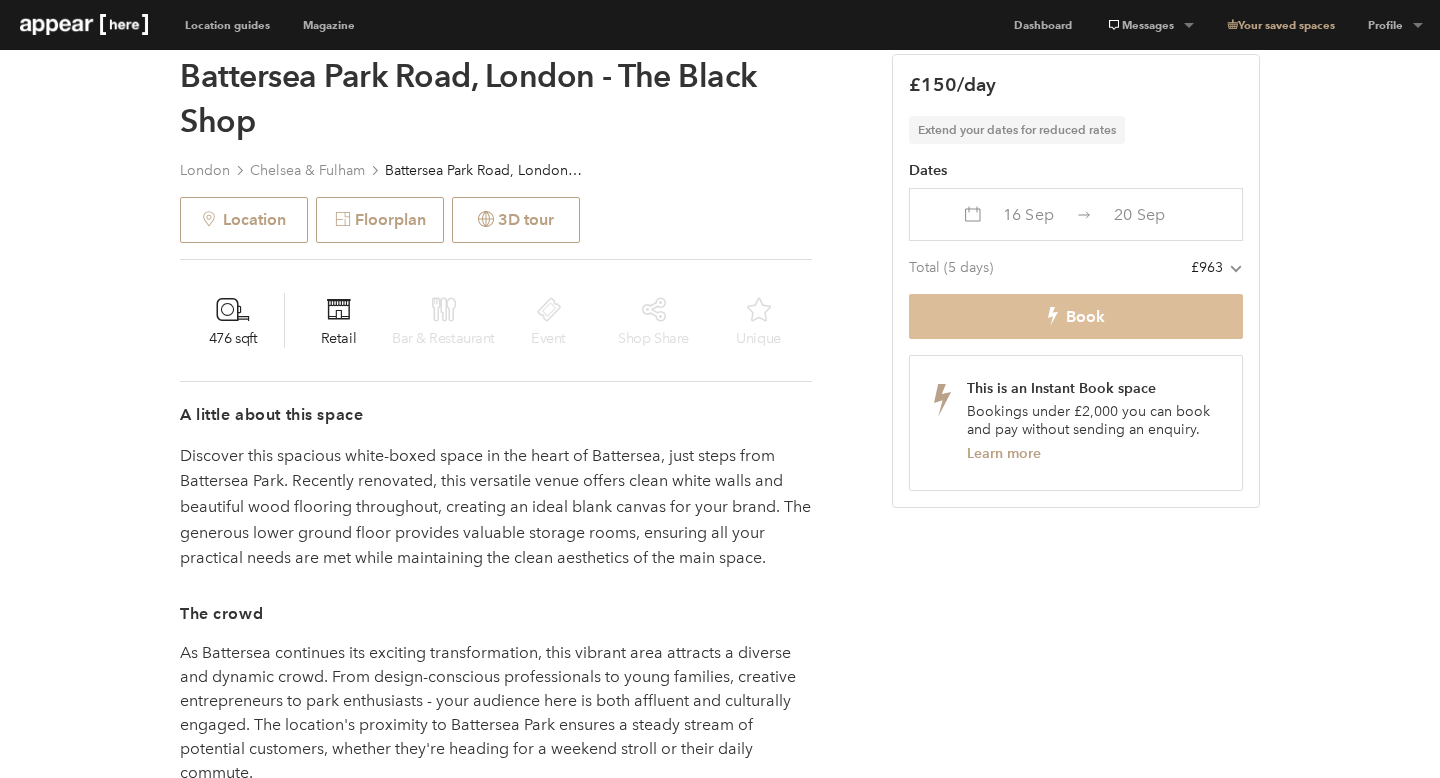 click on "Book" at bounding box center (1076, 316) 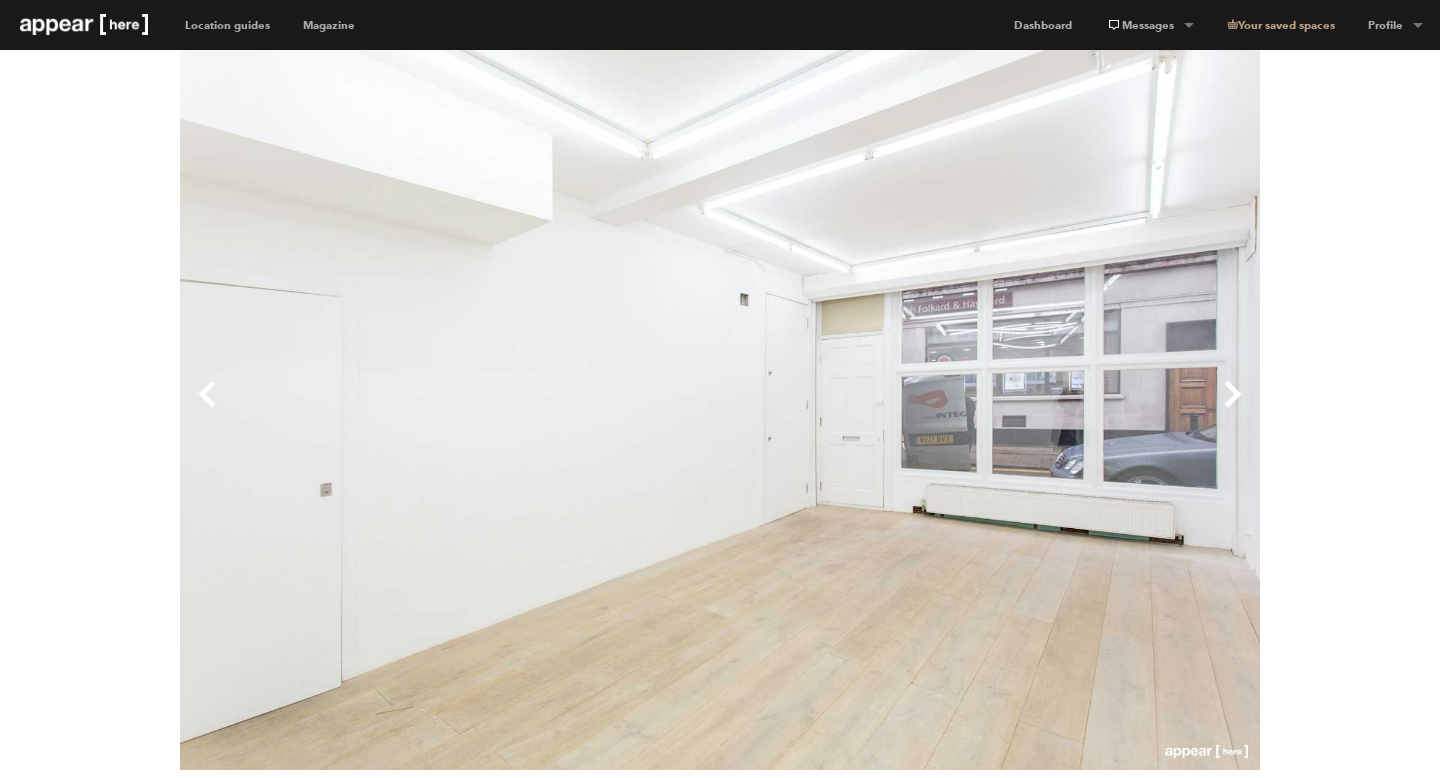 scroll, scrollTop: 119, scrollLeft: 0, axis: vertical 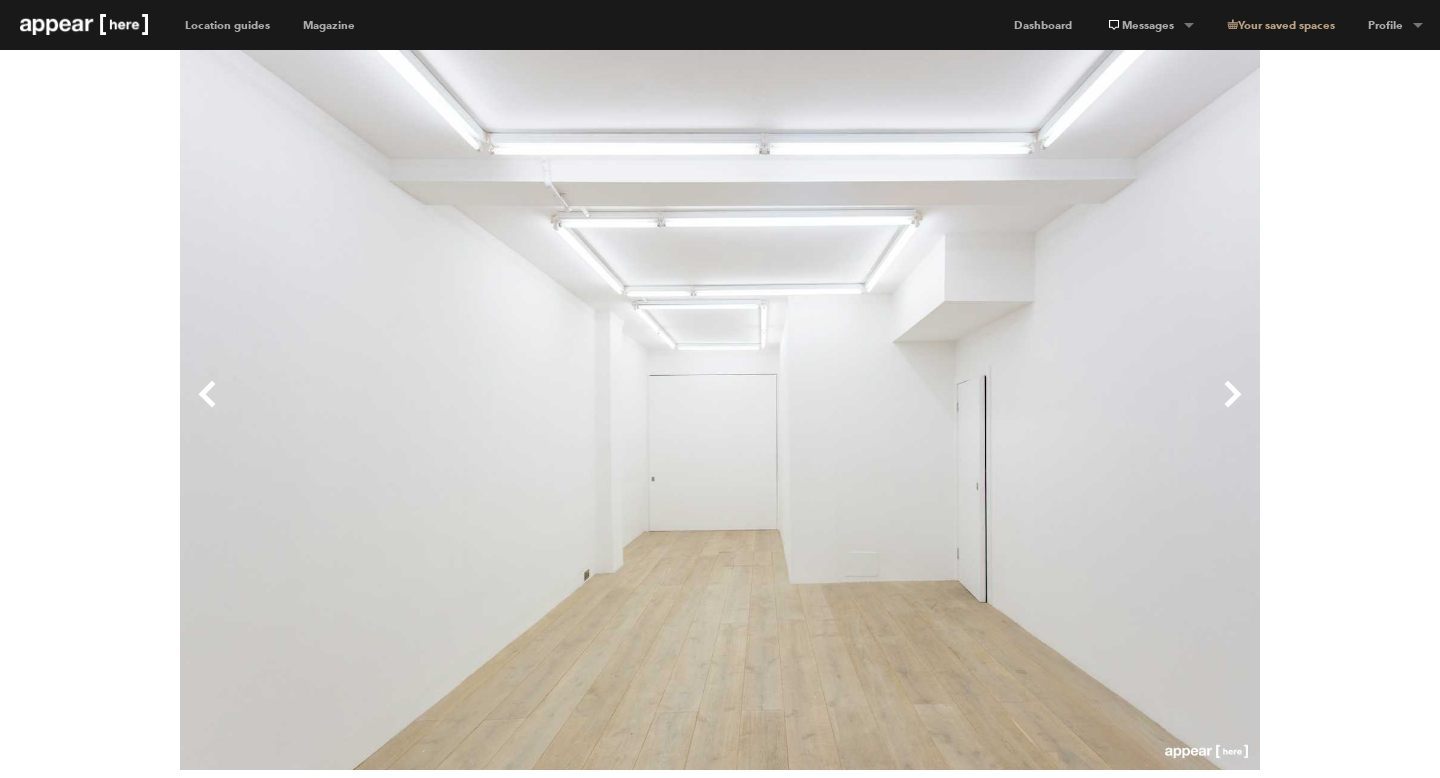 click on "Next" at bounding box center [990, 410] 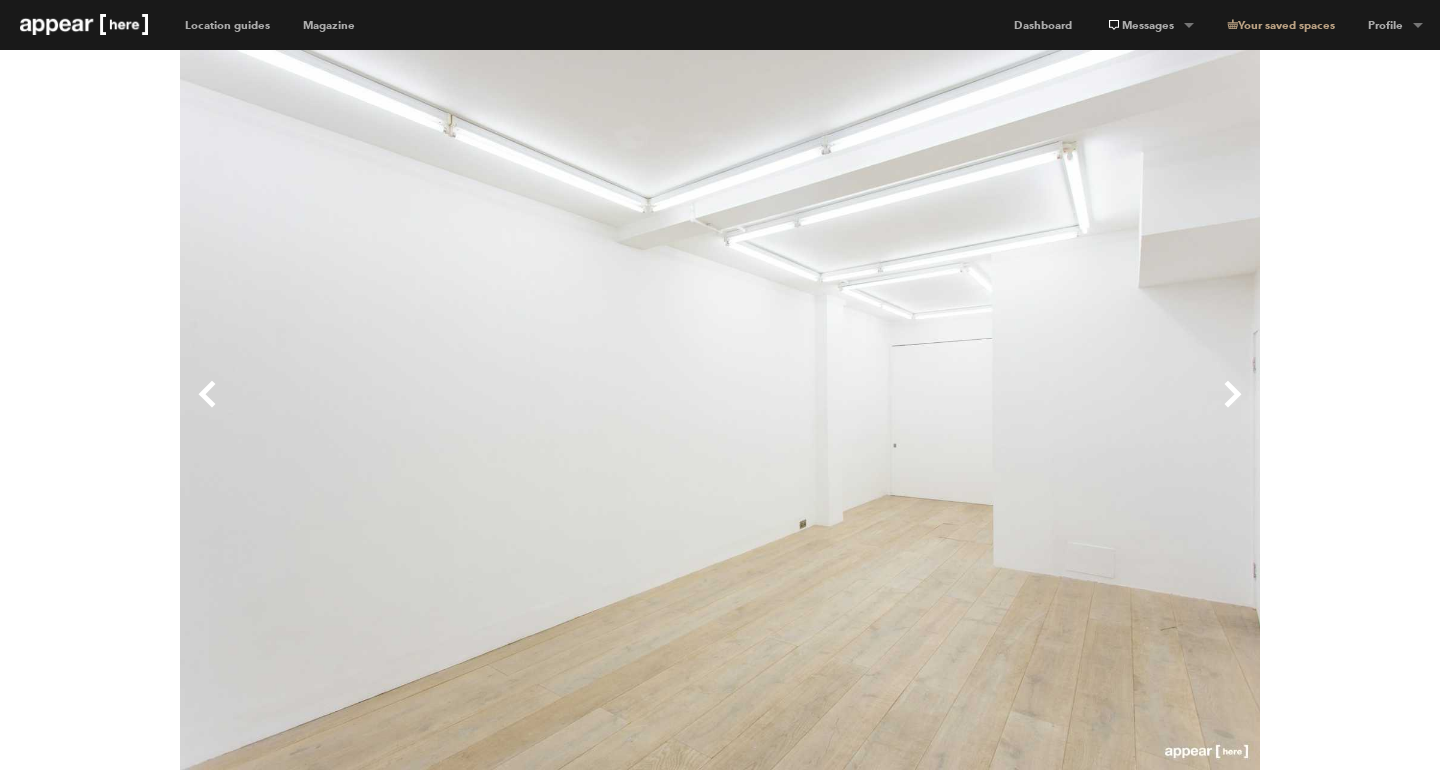 click on "Next" at bounding box center (990, 410) 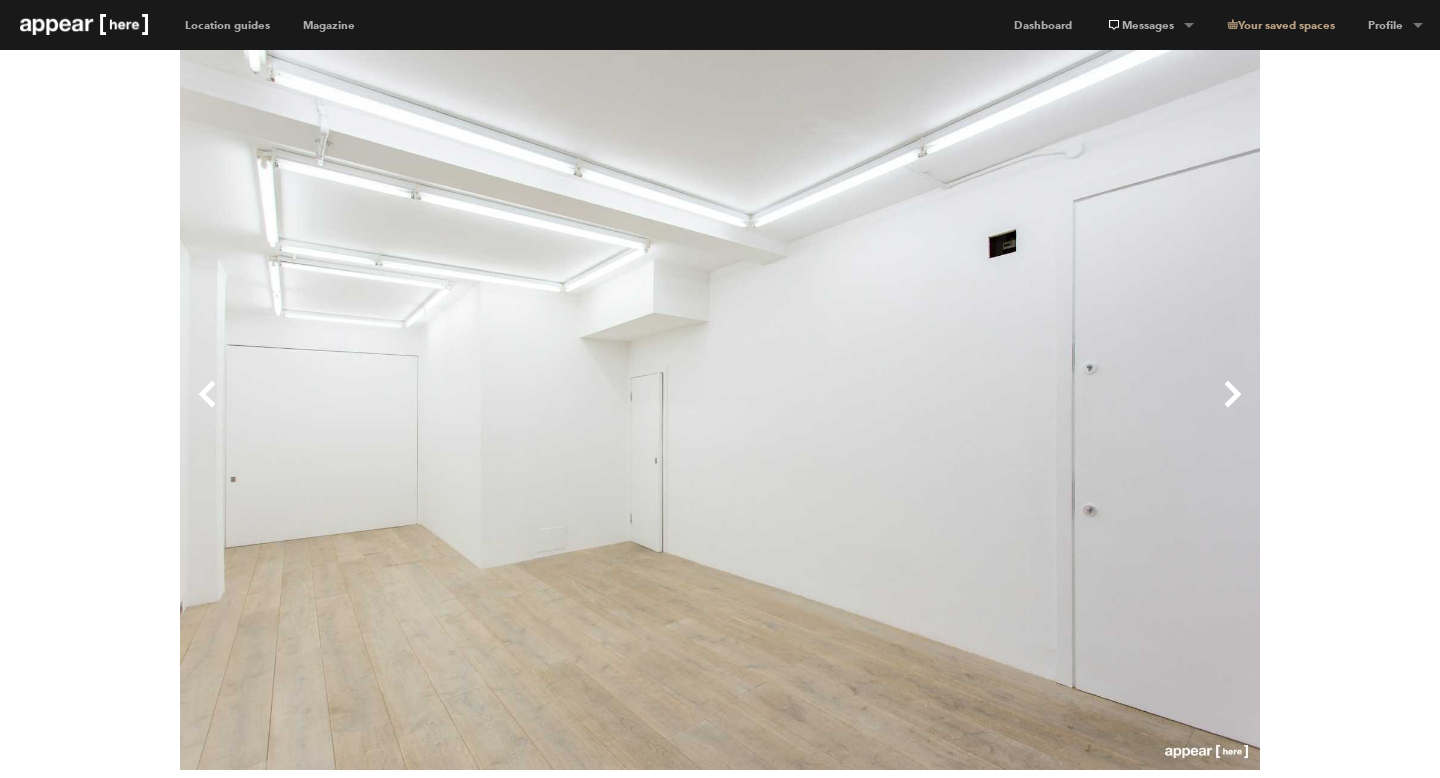 click on "Next" at bounding box center [990, 410] 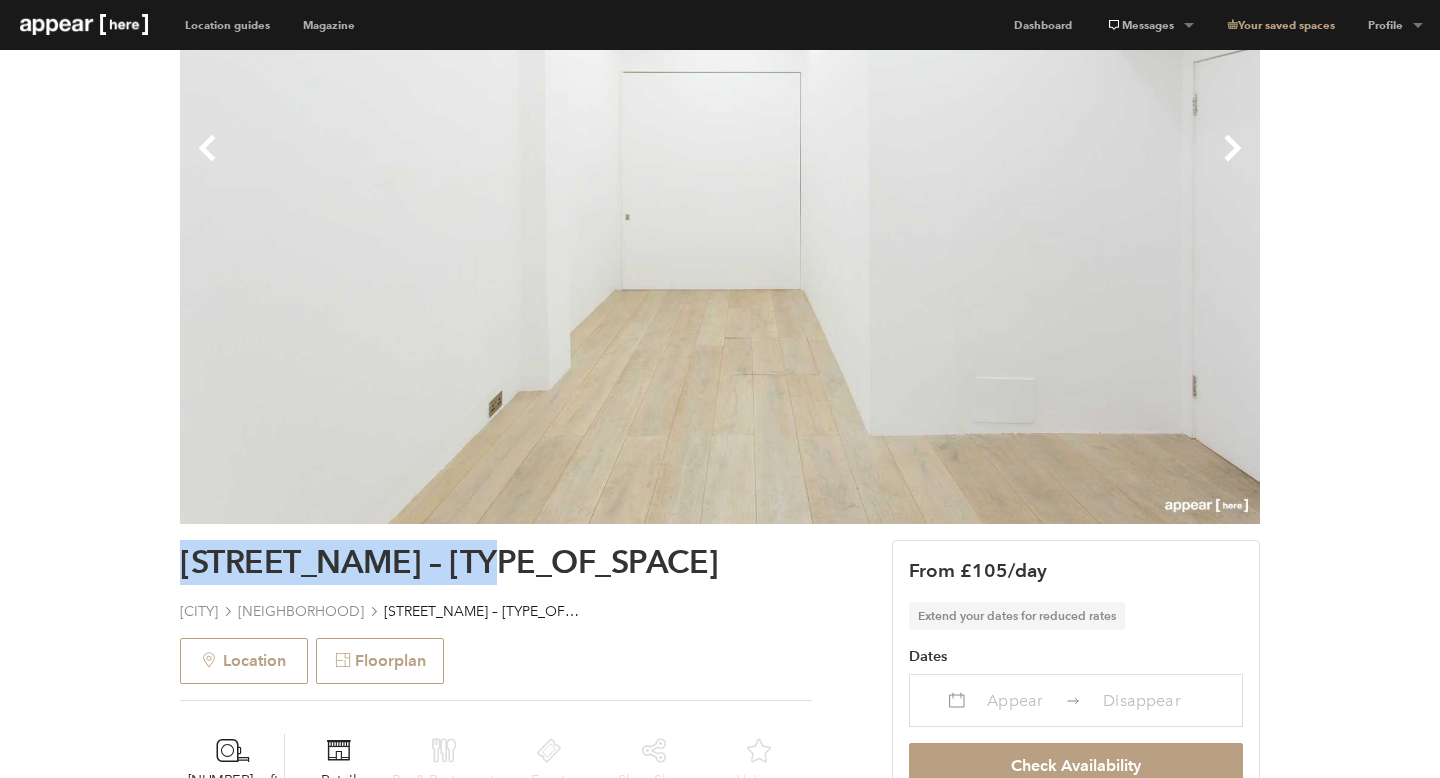 scroll, scrollTop: 113, scrollLeft: 0, axis: vertical 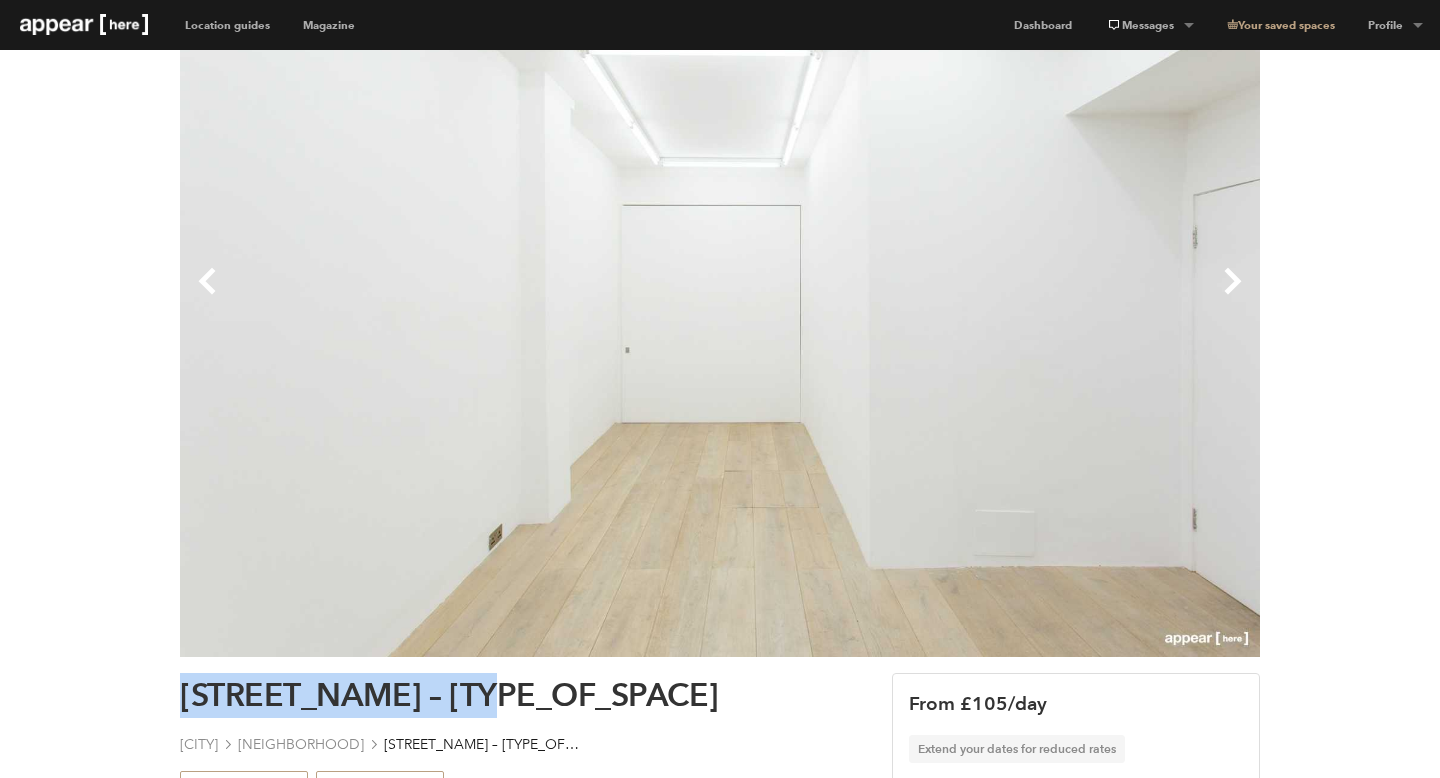 click on "Next" at bounding box center [990, 297] 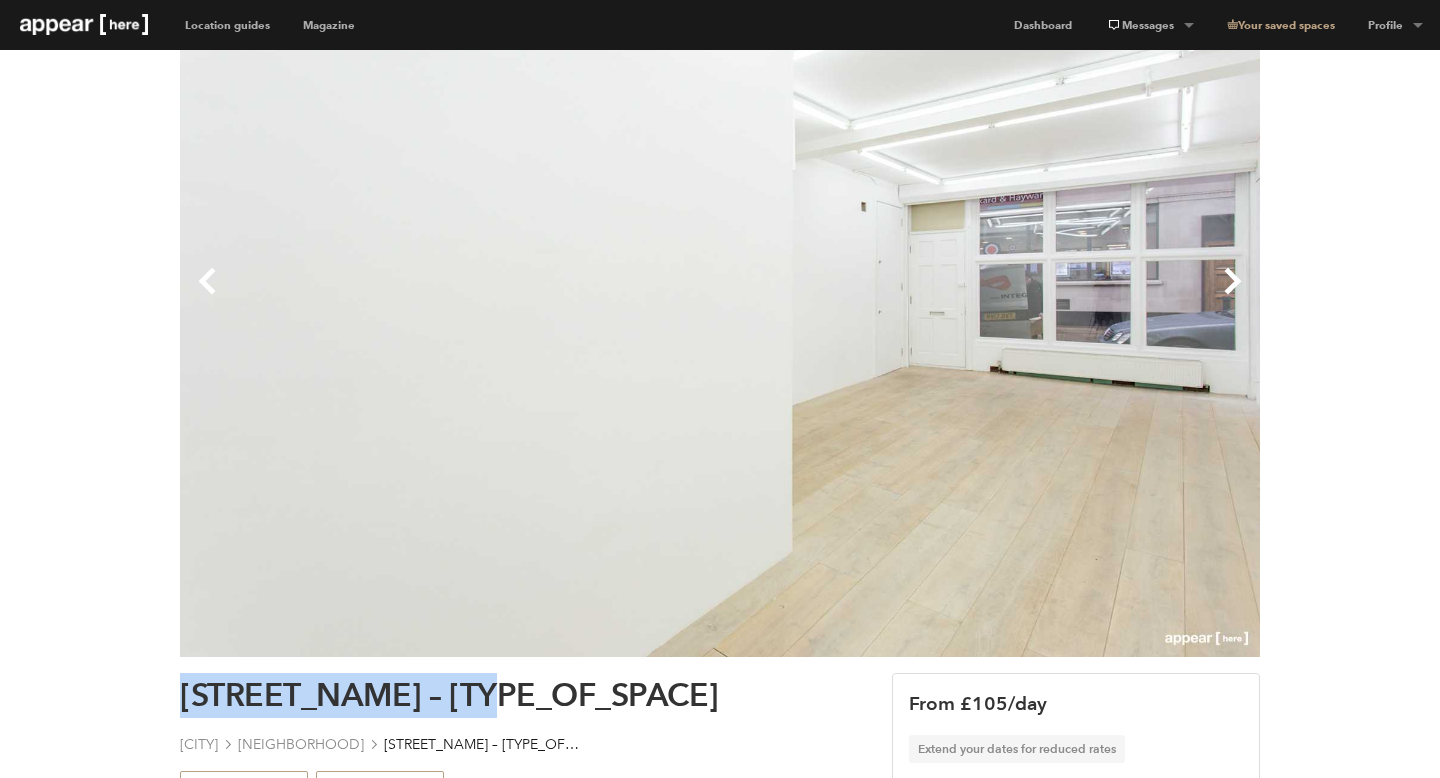 click on "Next" at bounding box center [990, 297] 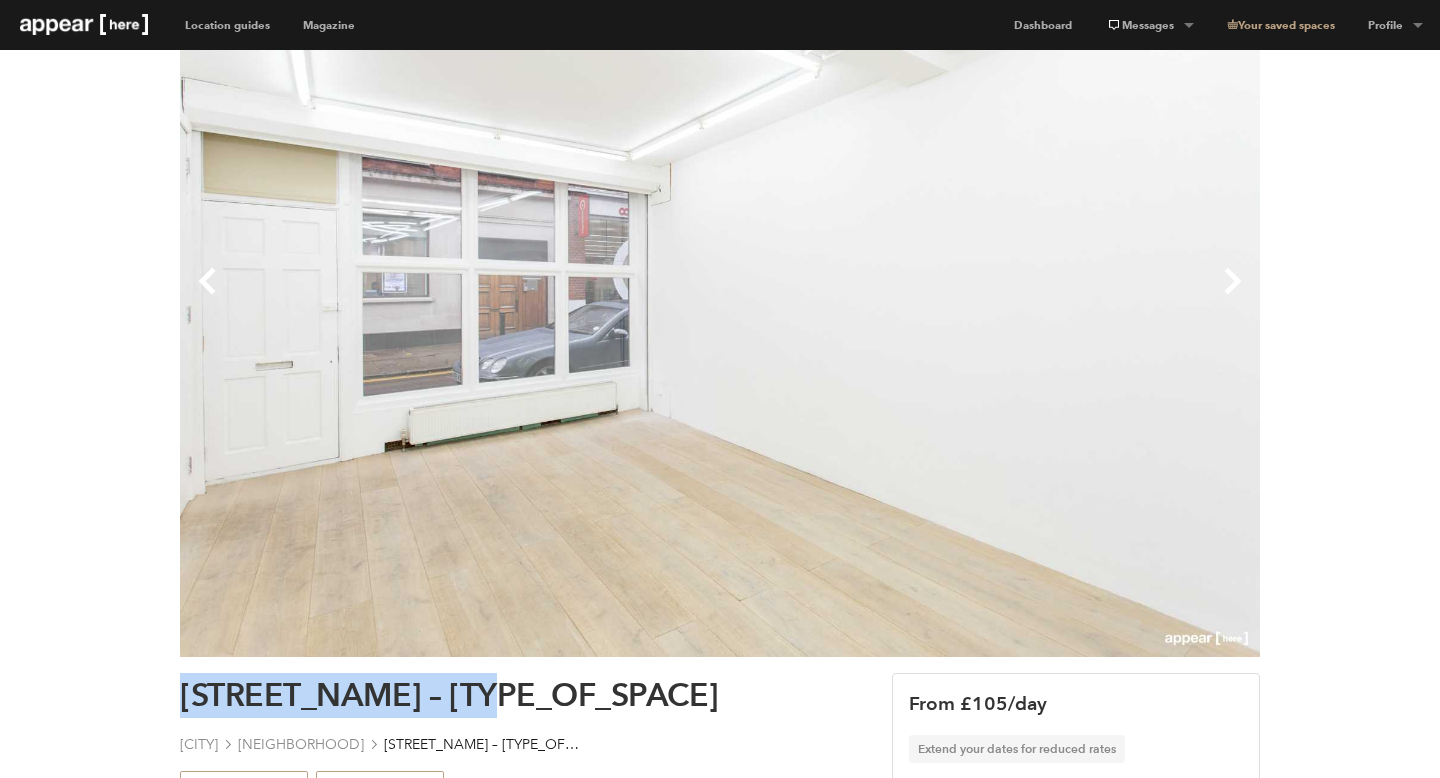 click on "Next" at bounding box center [990, 297] 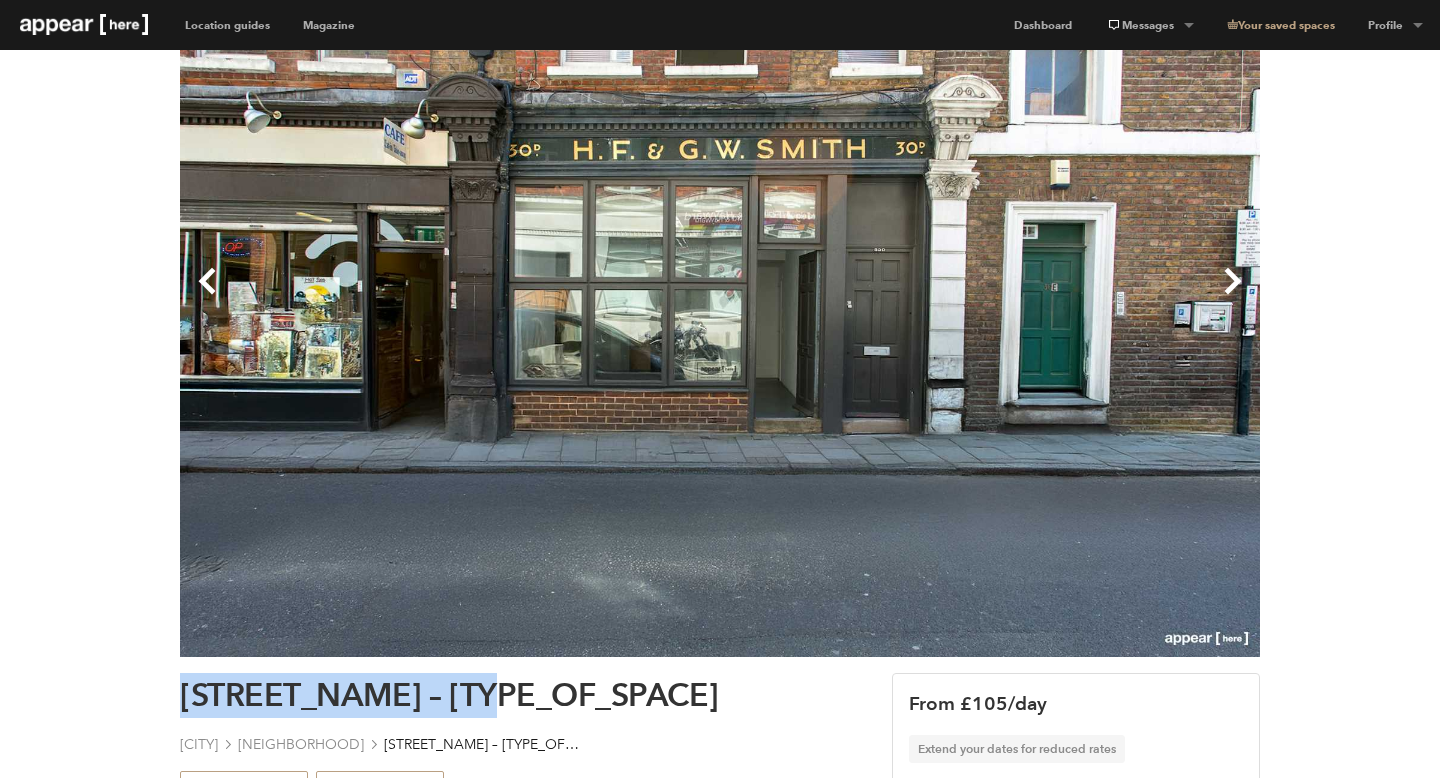 click on "Next" at bounding box center [990, 297] 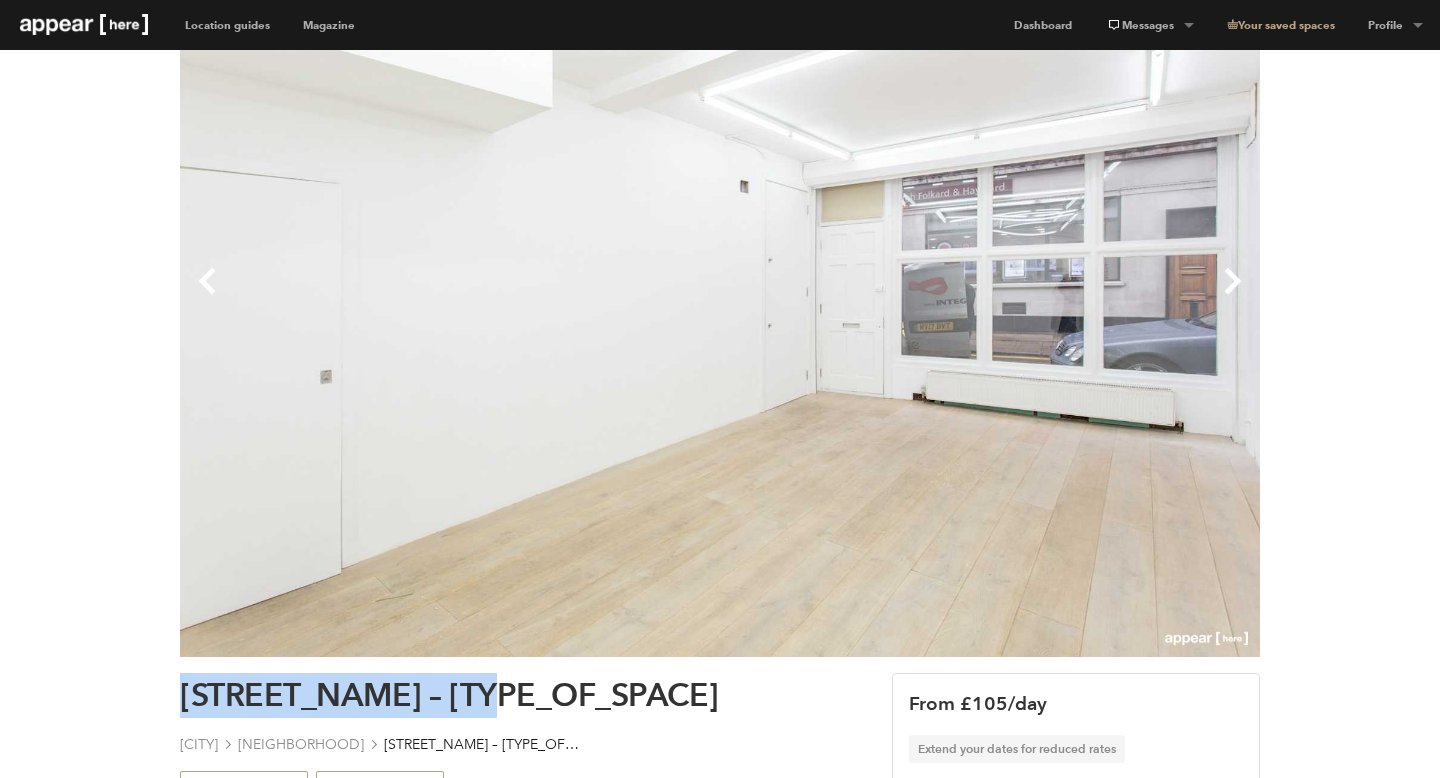 click on "Next" at bounding box center (990, 297) 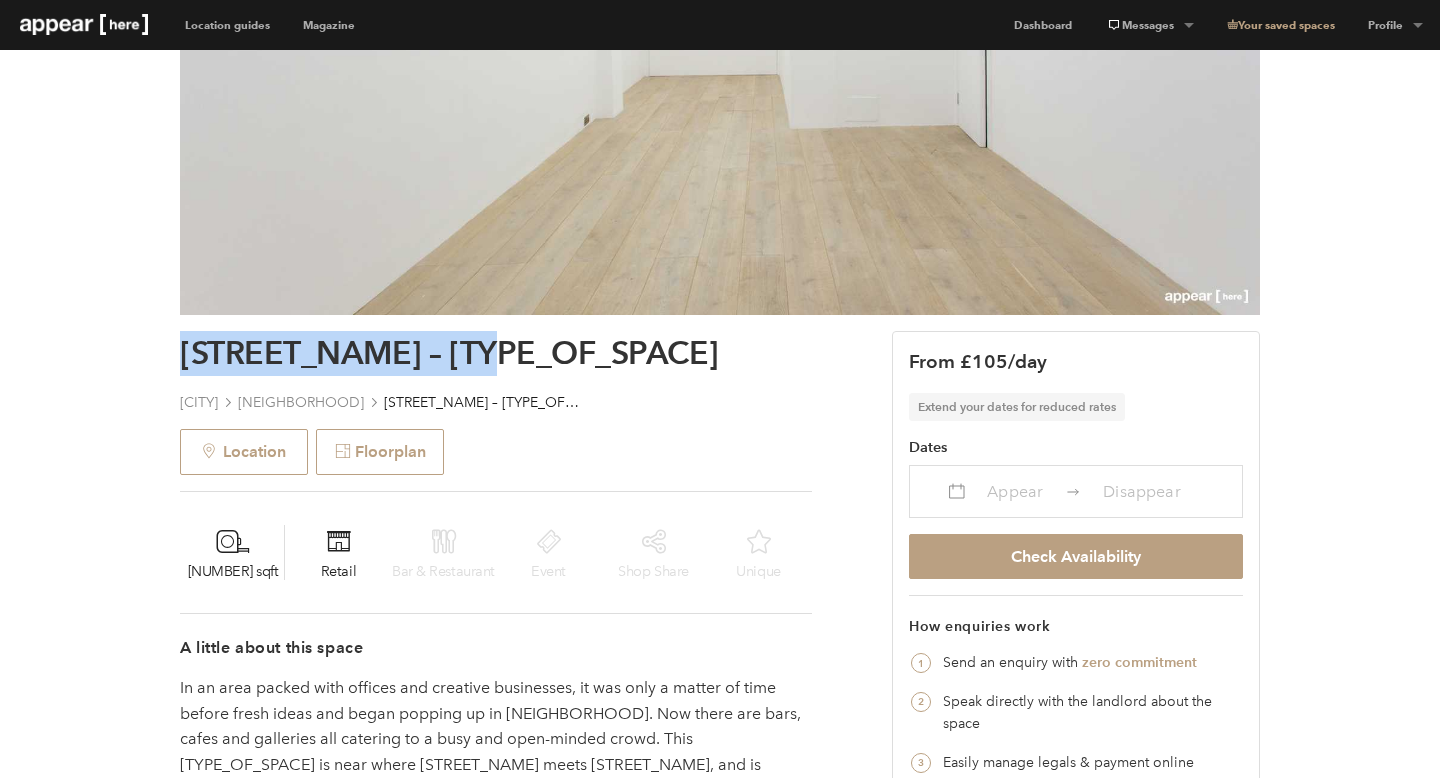 scroll, scrollTop: 466, scrollLeft: 0, axis: vertical 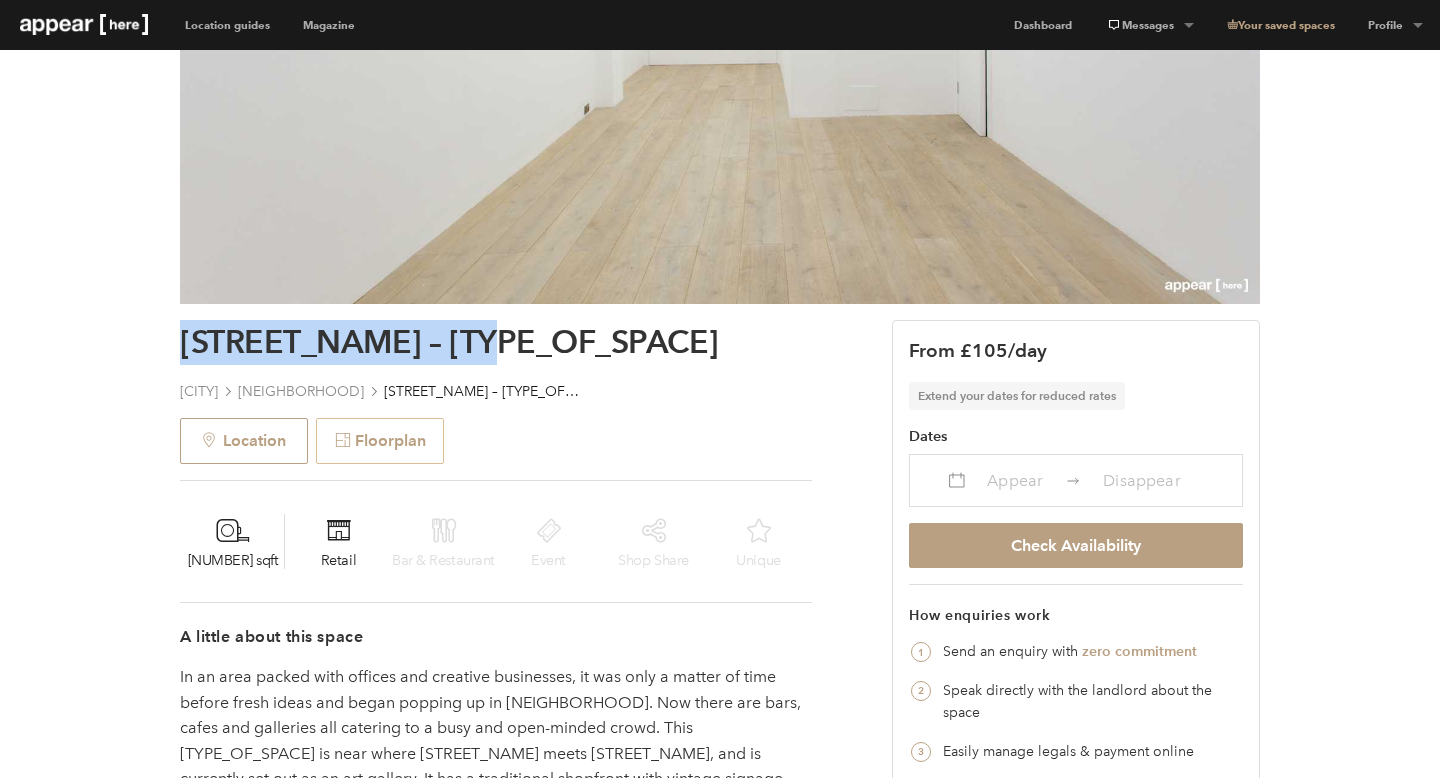 click on "Floorplan" at bounding box center (380, 441) 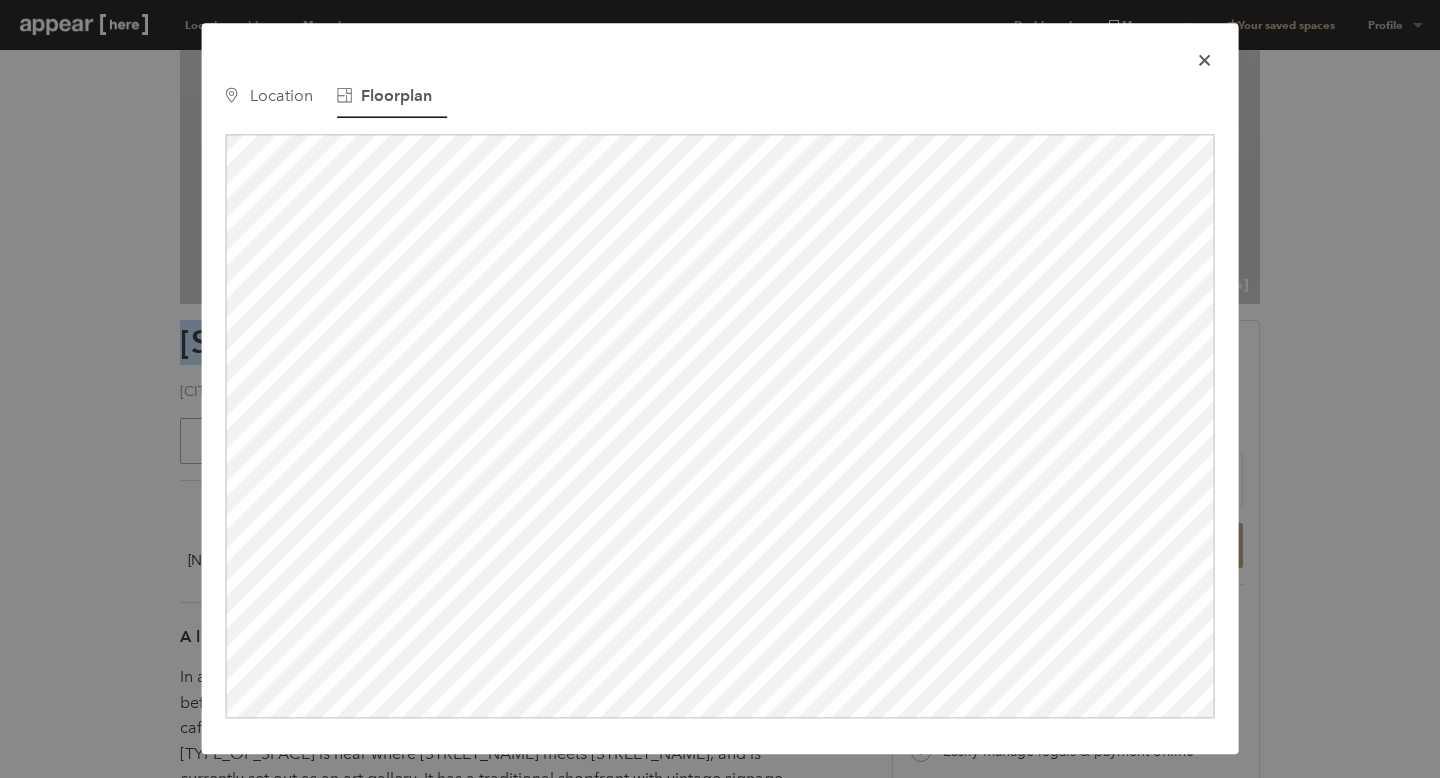 click at bounding box center (1204, 60) 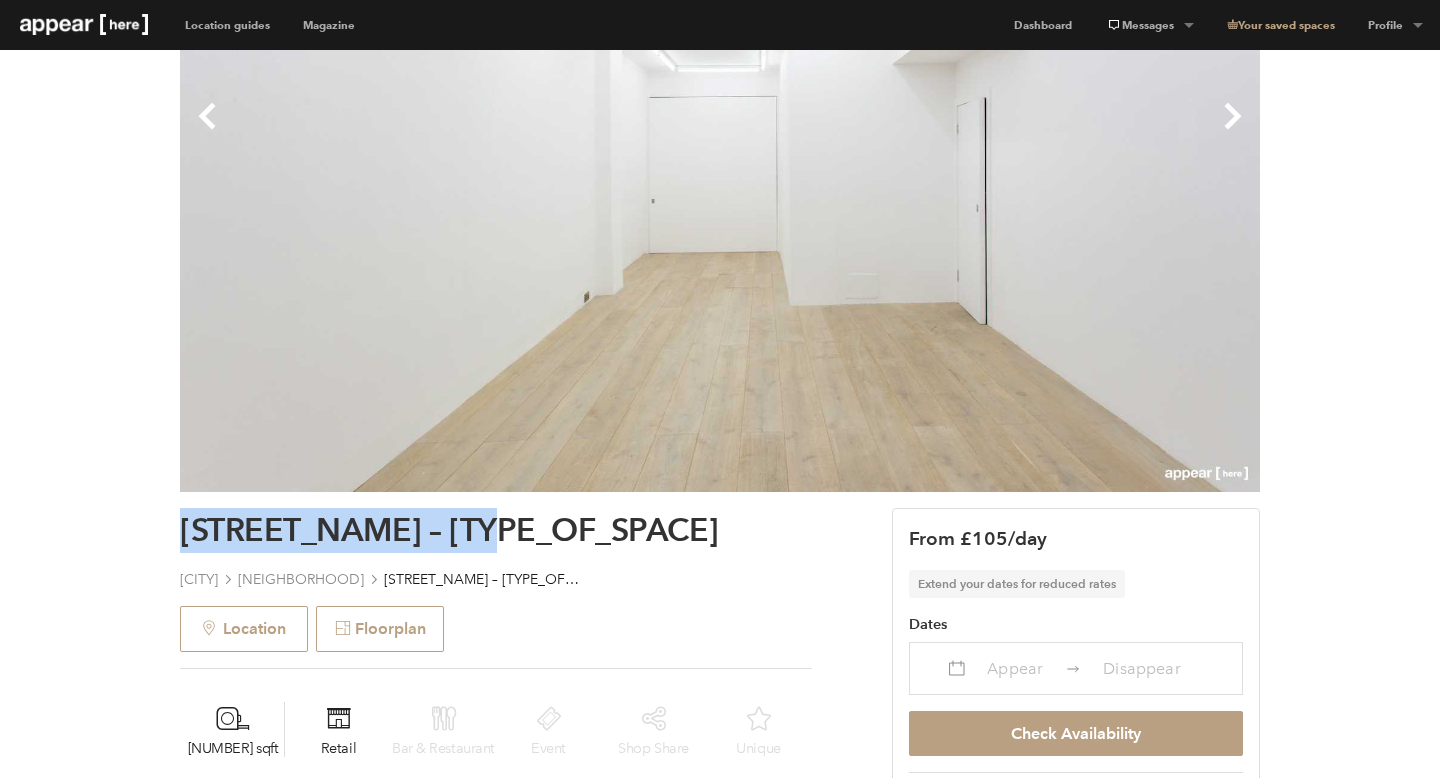 scroll, scrollTop: 26, scrollLeft: 0, axis: vertical 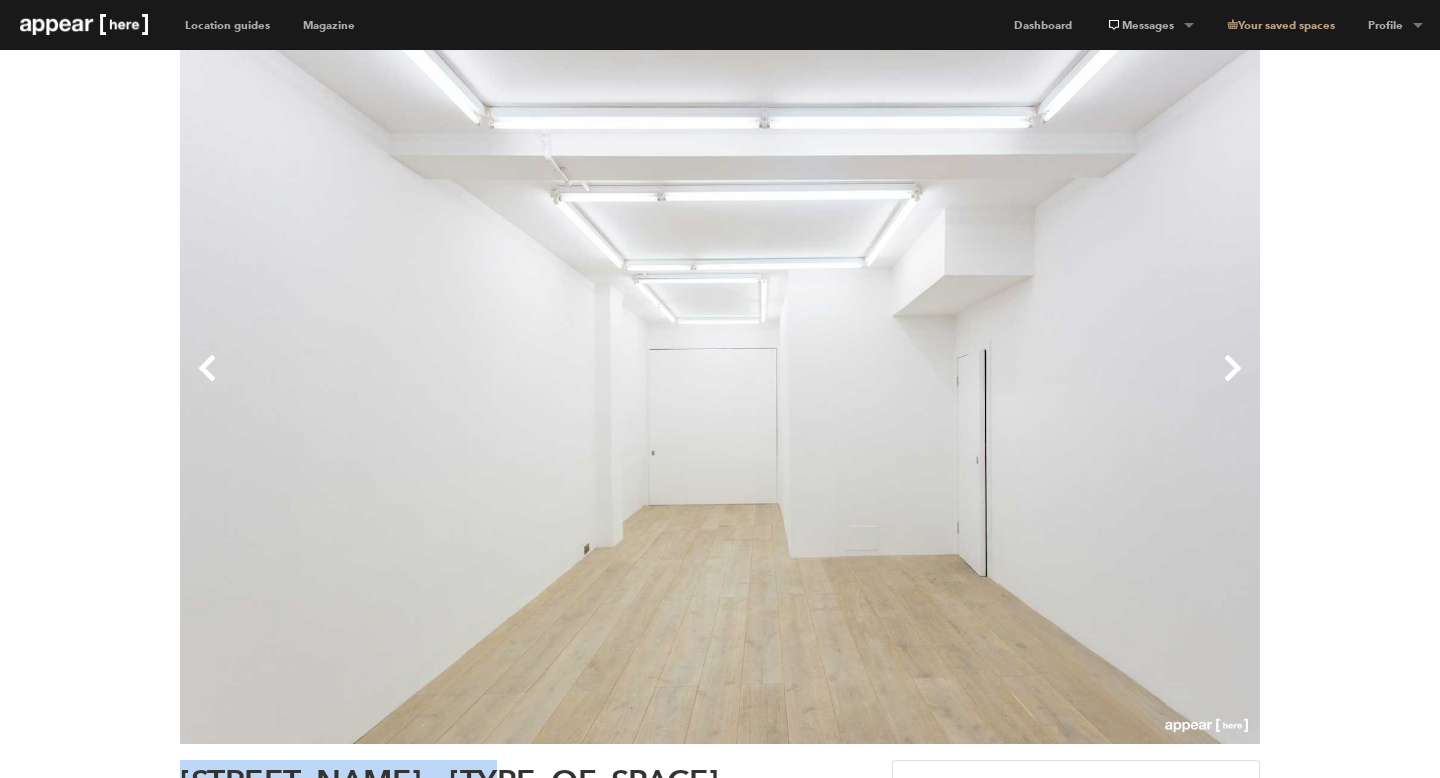 click on "Next" at bounding box center [990, 384] 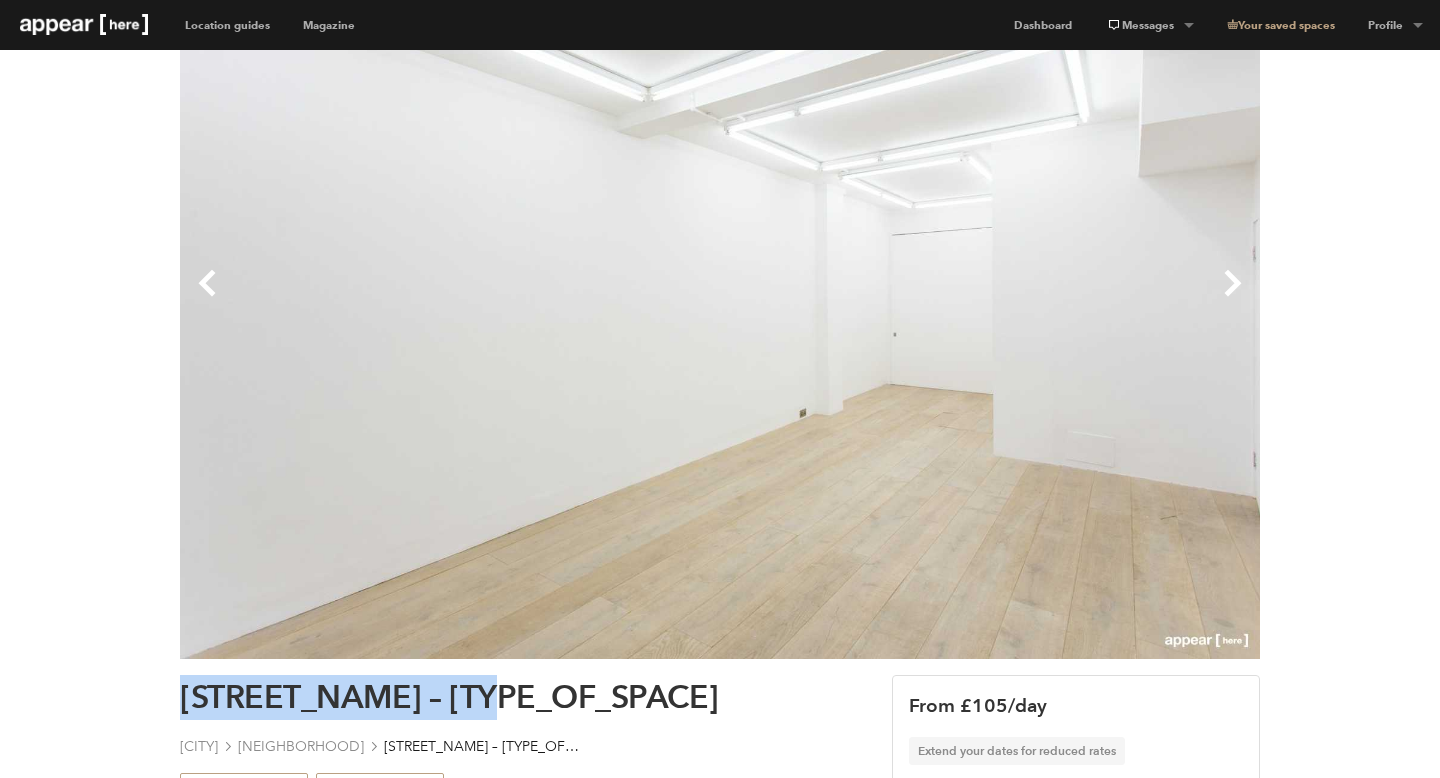 scroll, scrollTop: 42, scrollLeft: 0, axis: vertical 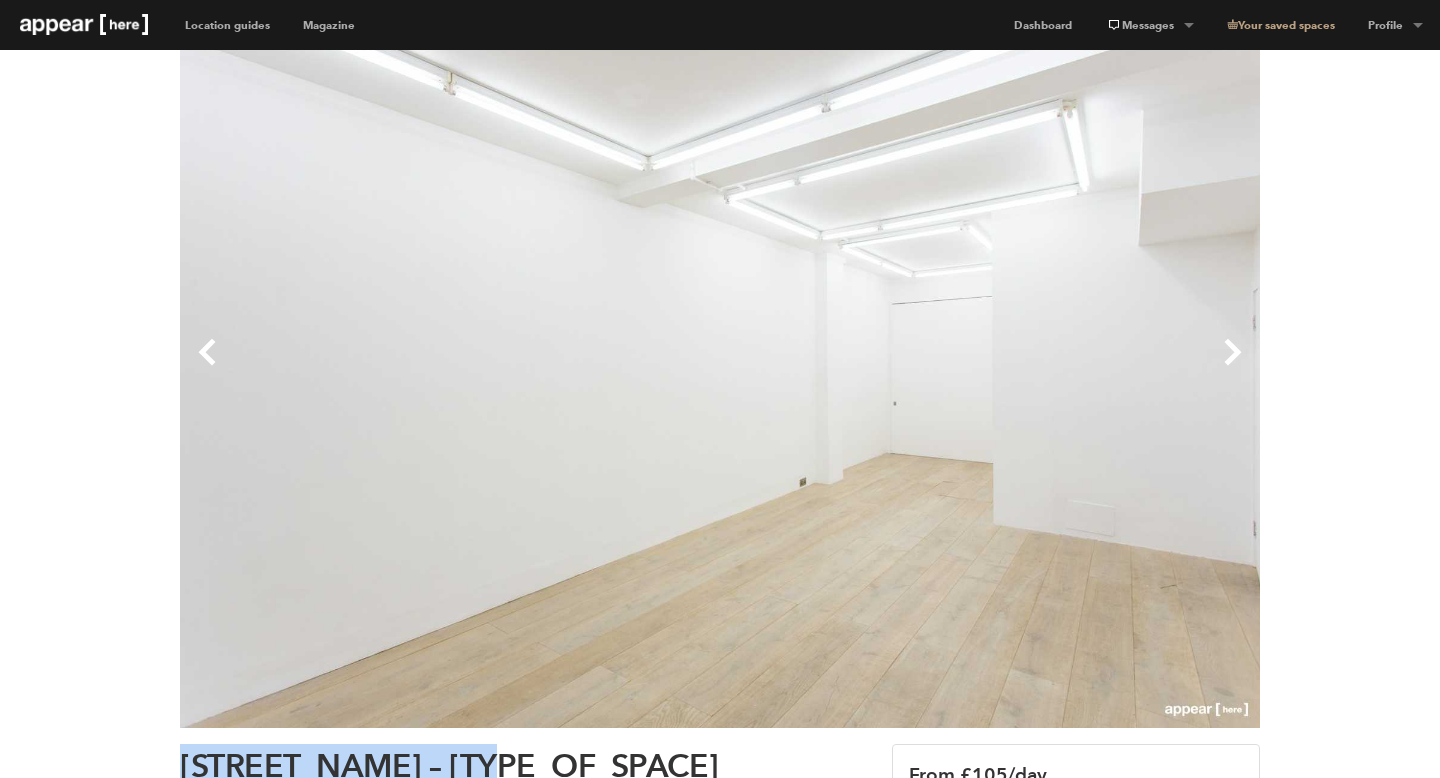click on "Next" at bounding box center [990, 368] 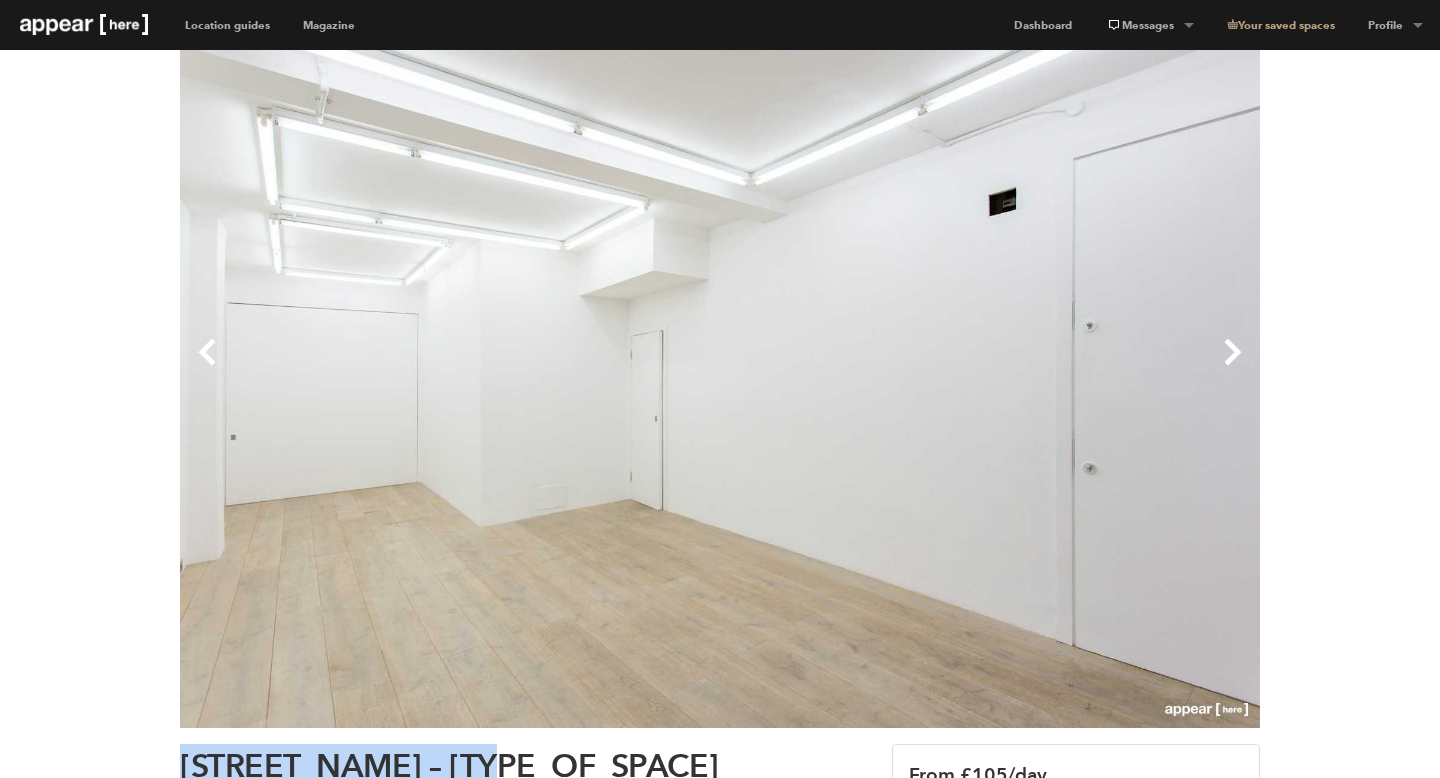 click on "Next" at bounding box center (990, 368) 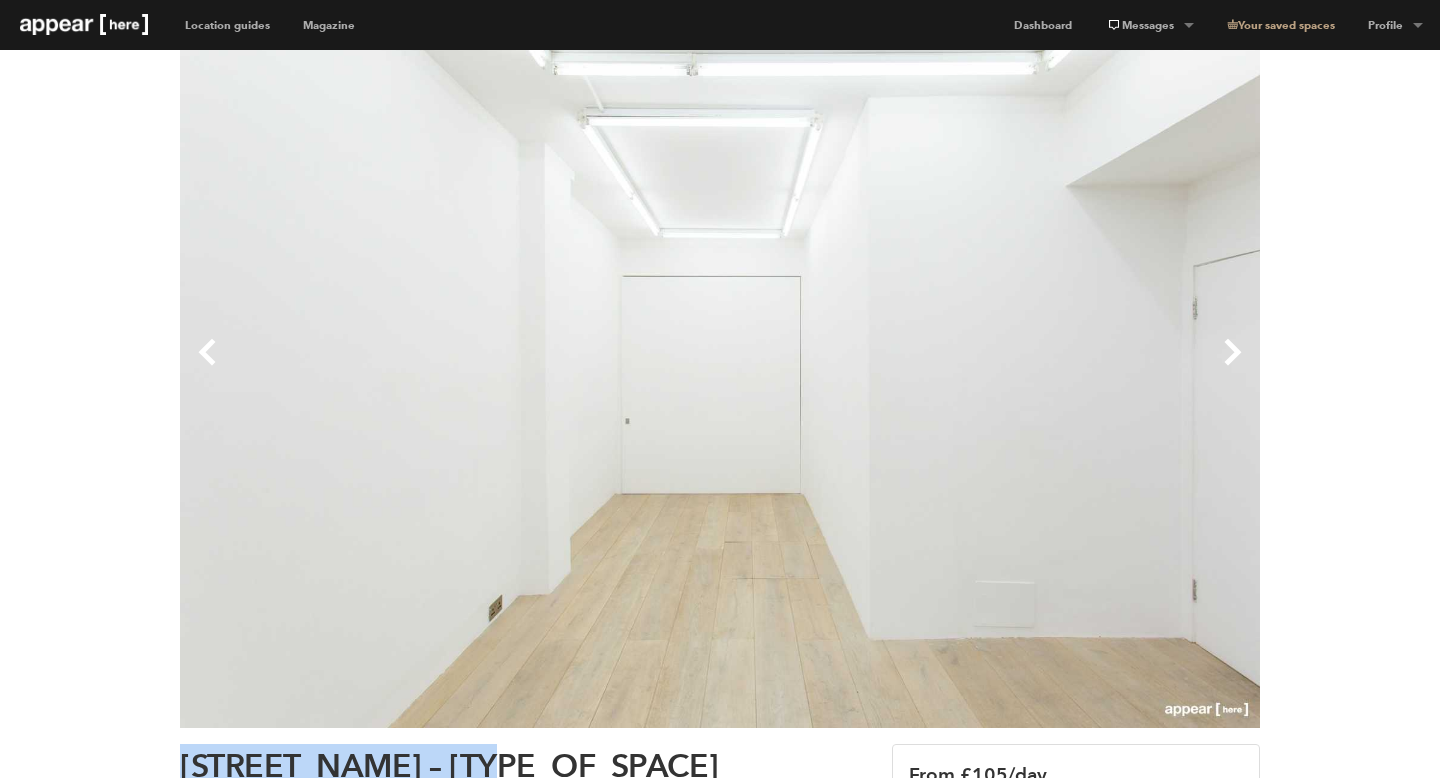 click on "Next" at bounding box center [990, 368] 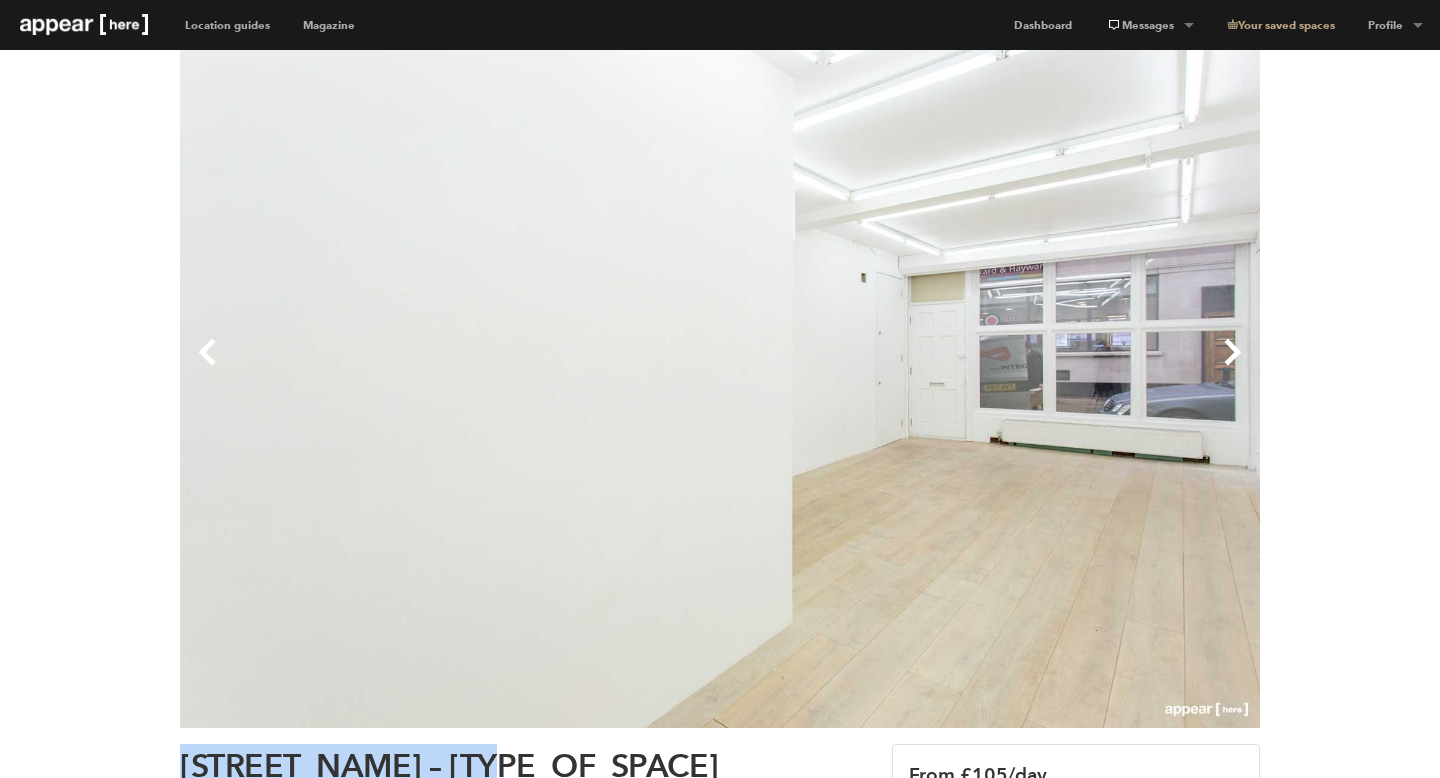click on "Next" at bounding box center (990, 368) 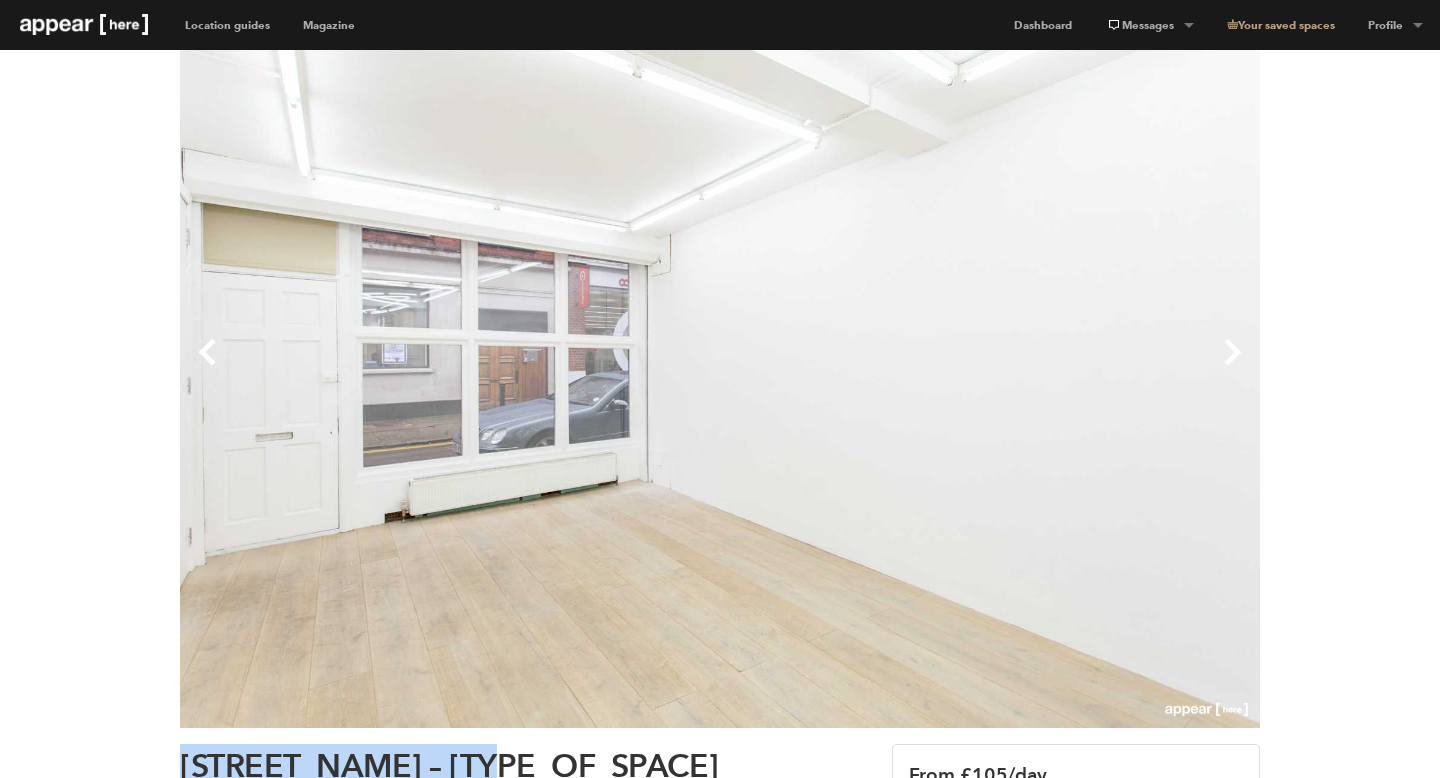 click on "Next" at bounding box center [990, 368] 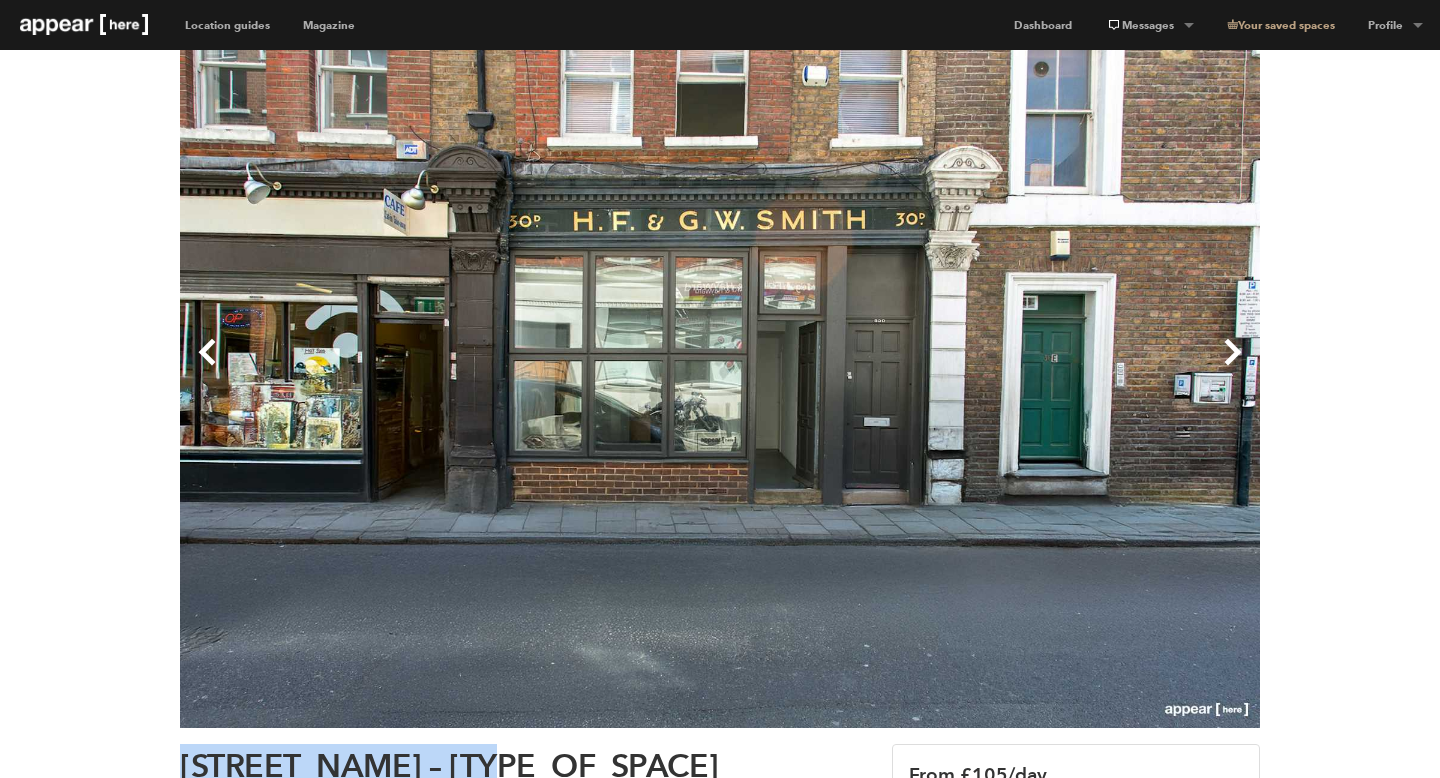click on "Next" at bounding box center (990, 368) 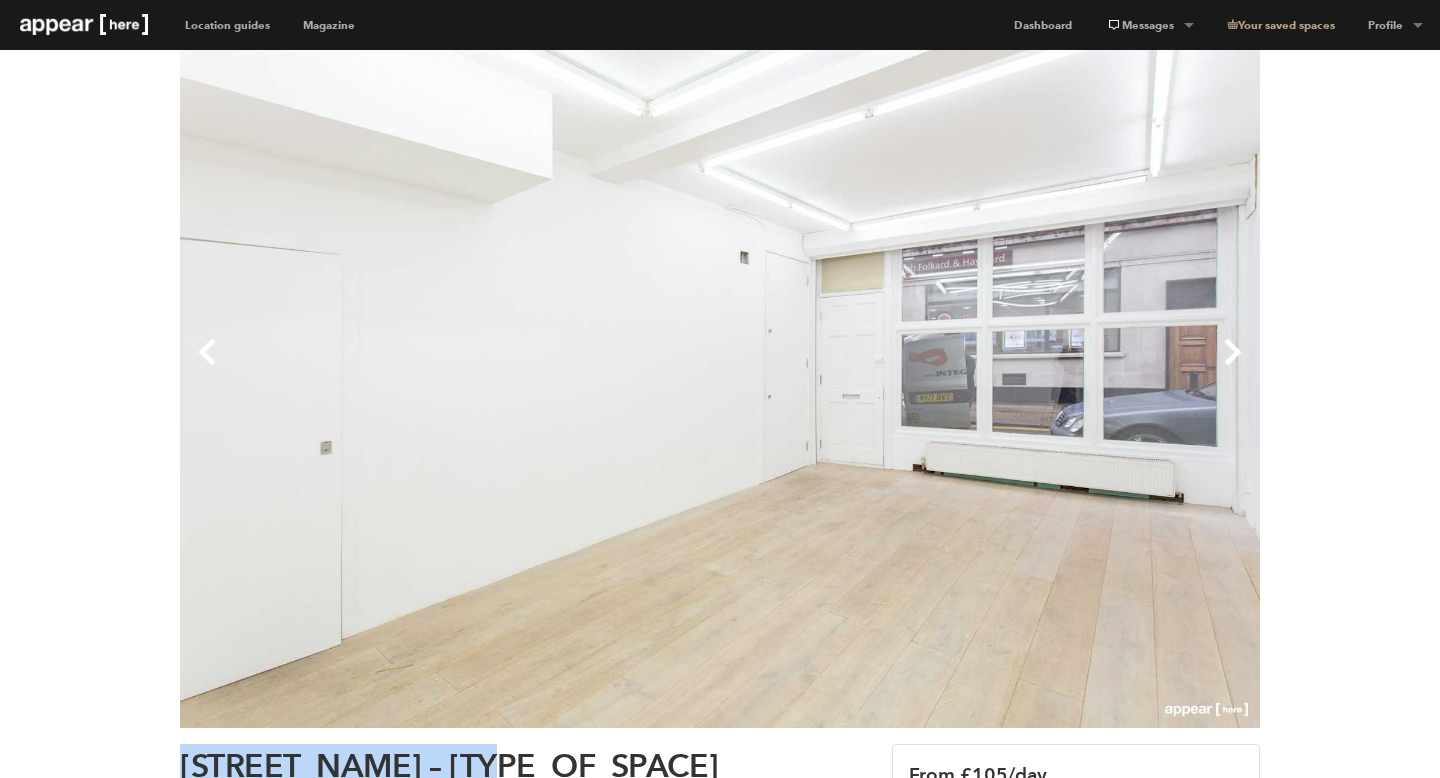 click on "Next" at bounding box center (990, 368) 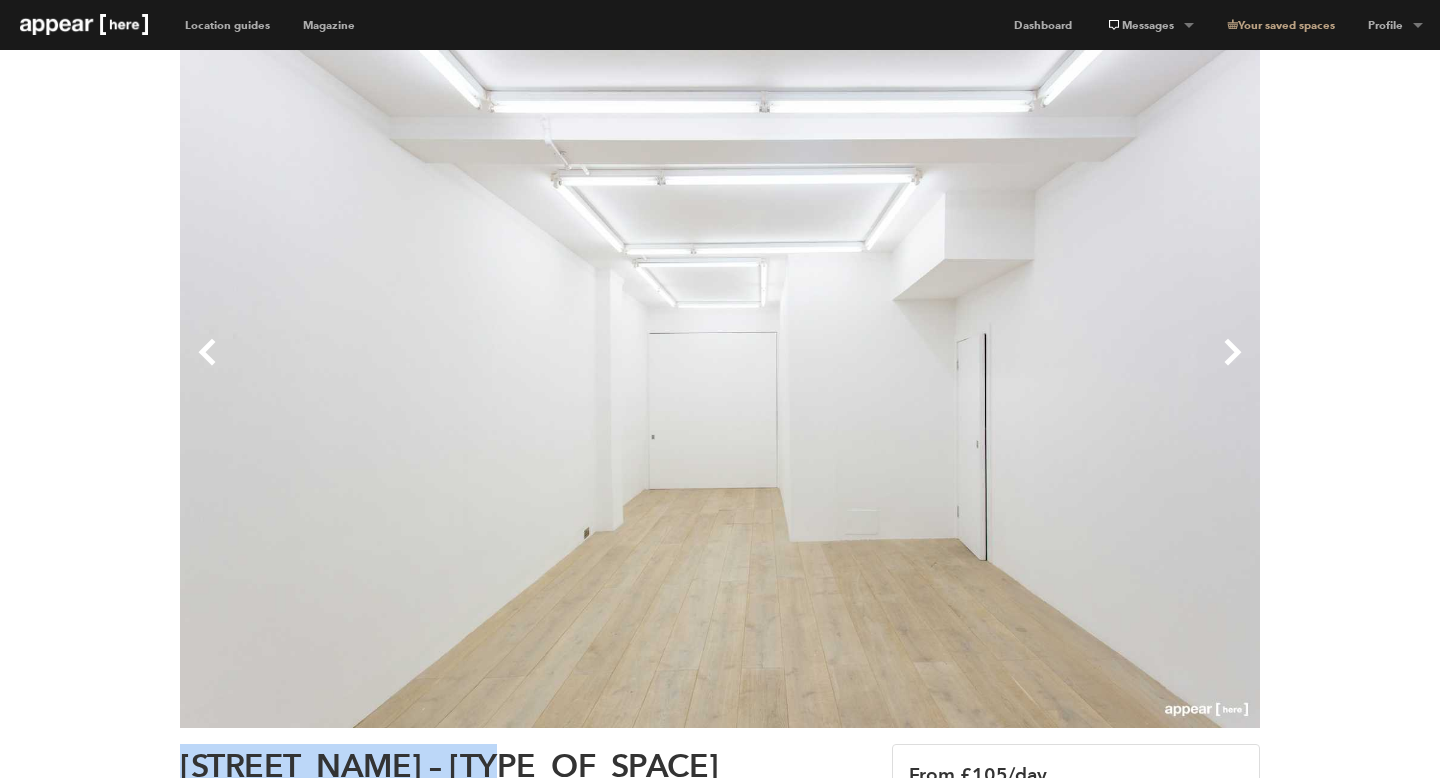 click on "Next" at bounding box center (990, 368) 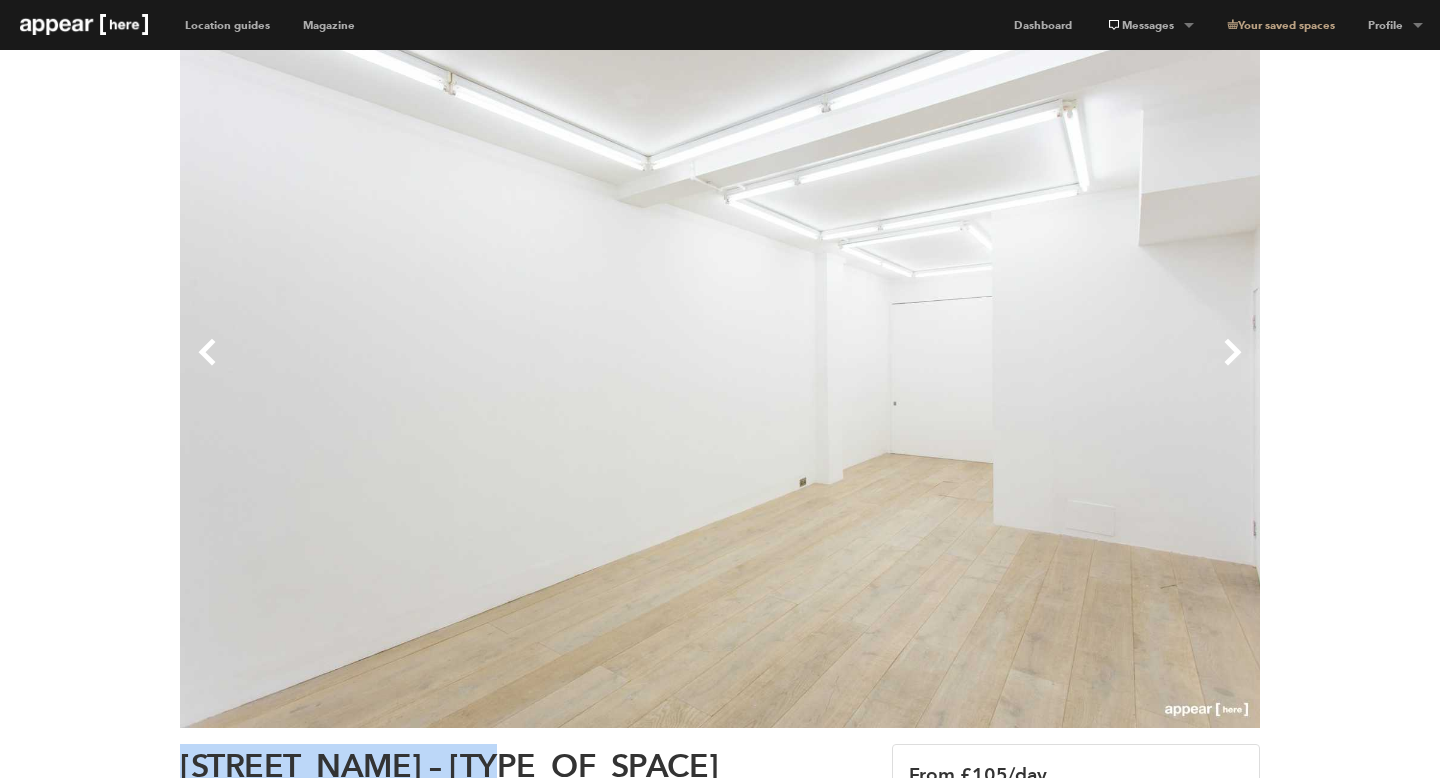 click on "Next" at bounding box center (990, 368) 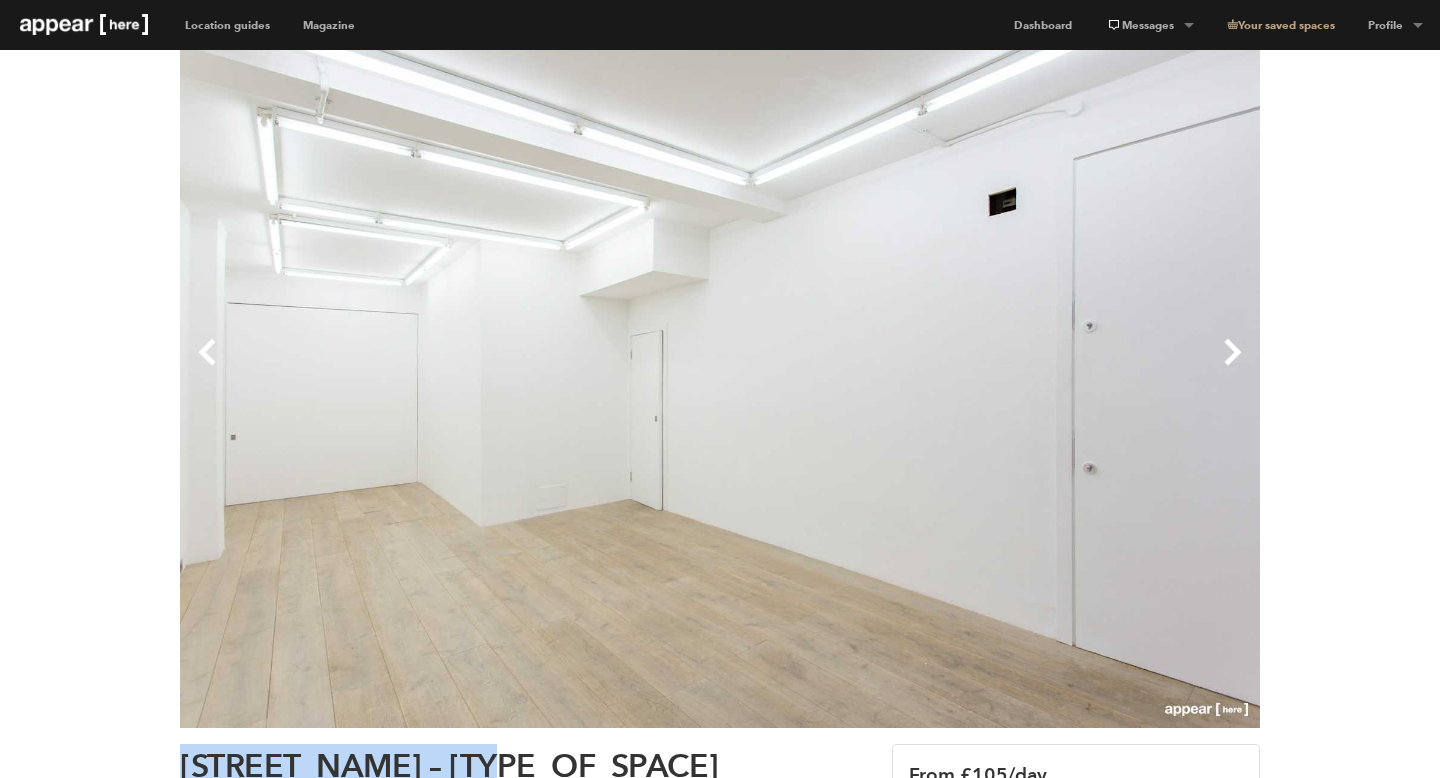 click on "Next" at bounding box center (990, 368) 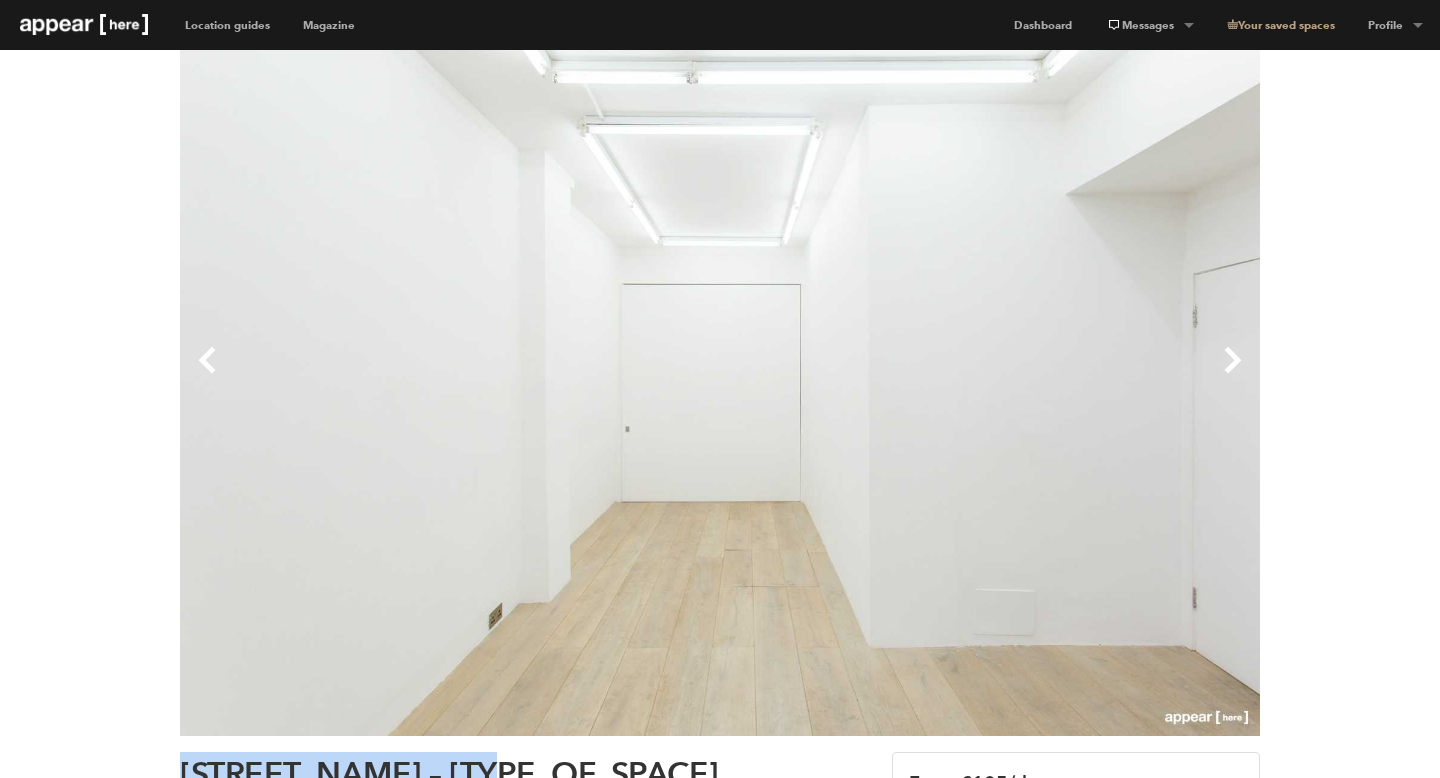scroll, scrollTop: 0, scrollLeft: 0, axis: both 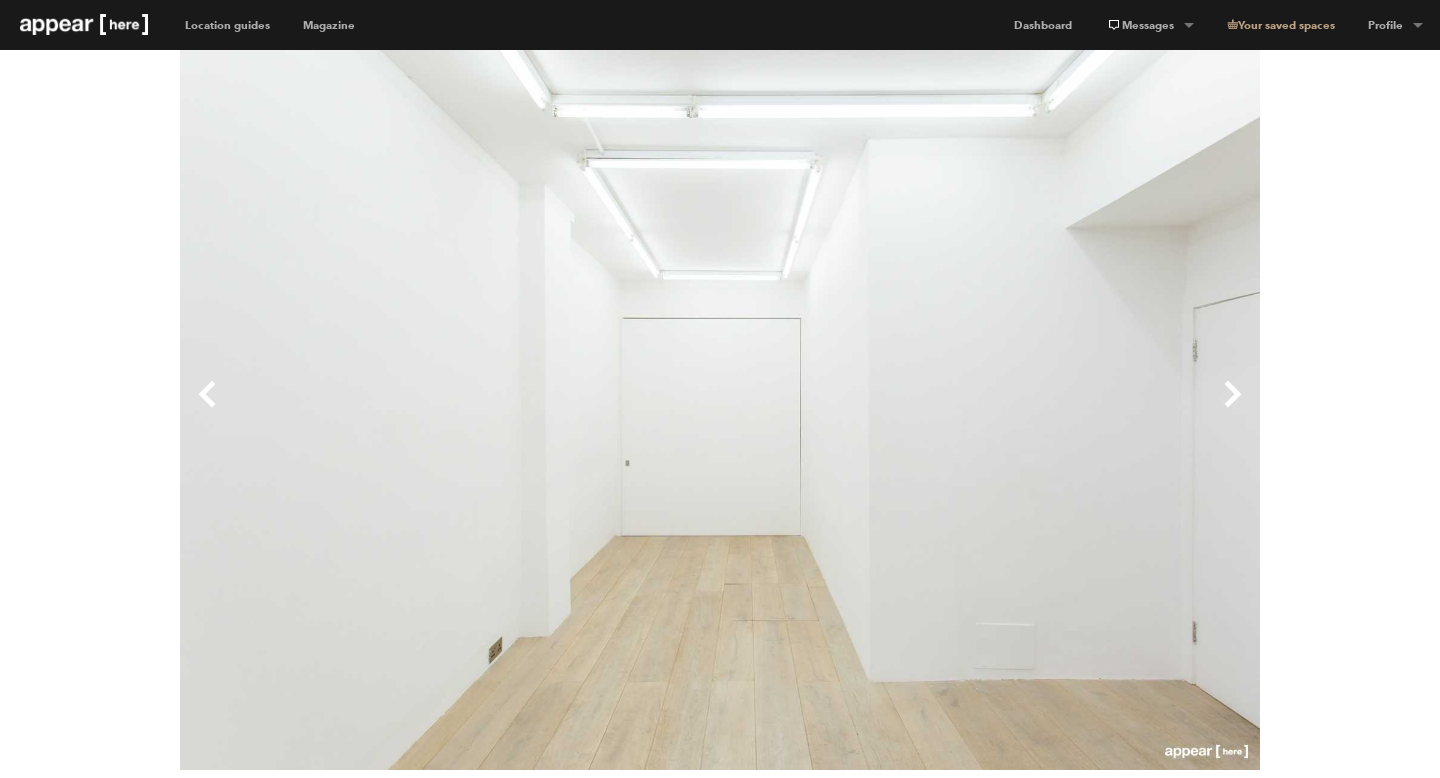 click on "Next" at bounding box center (990, 410) 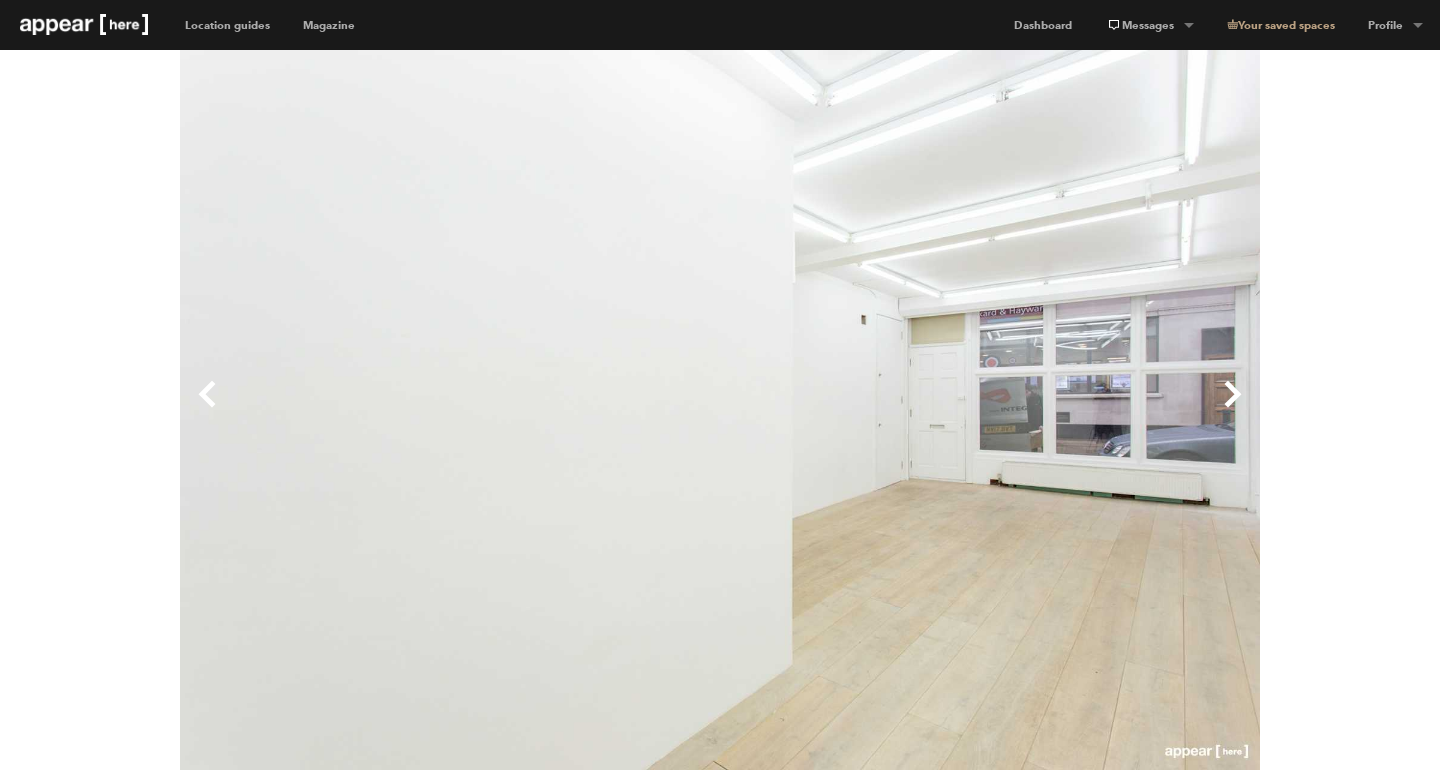 click on "Next" at bounding box center (990, 410) 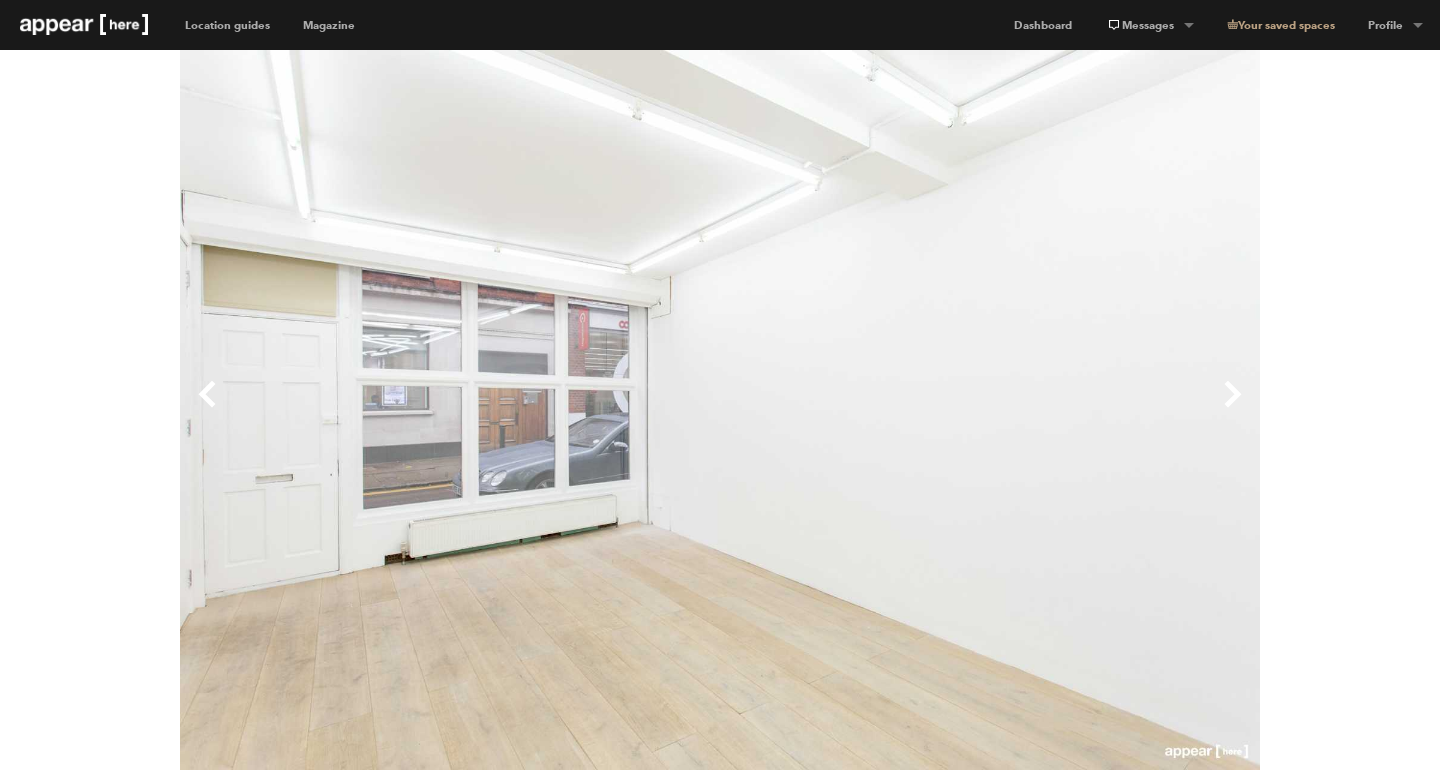 click on "Next" at bounding box center [990, 410] 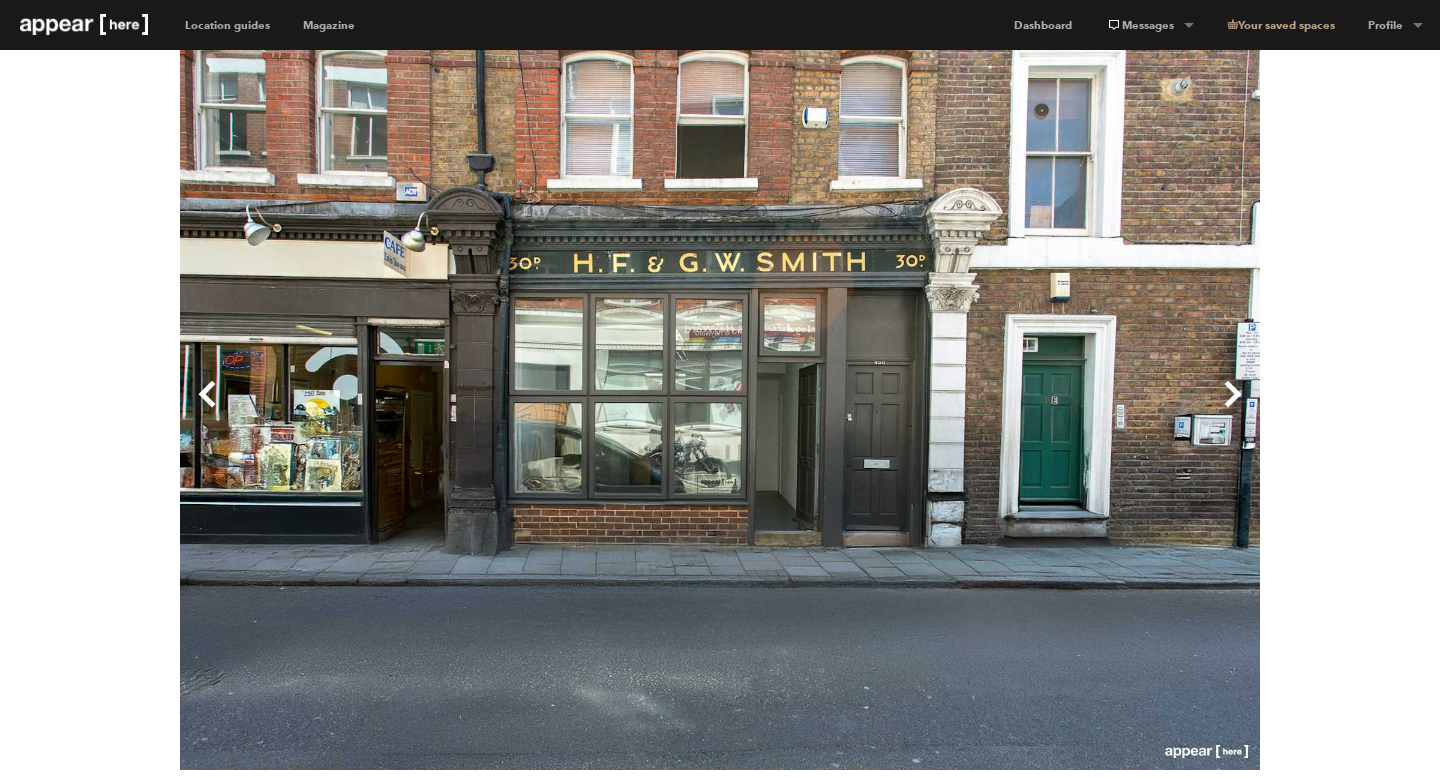click on "Next" at bounding box center (990, 410) 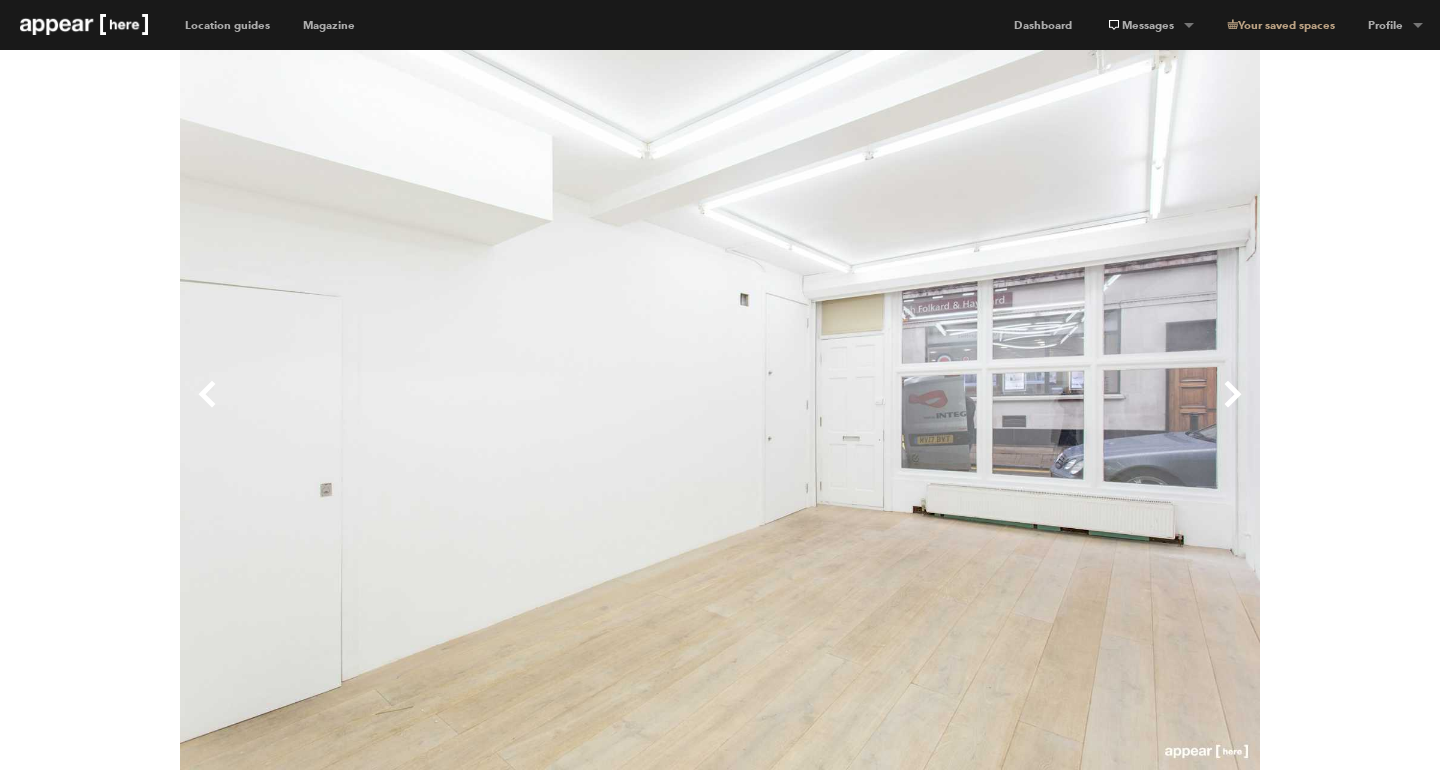 click on "Next" at bounding box center [990, 410] 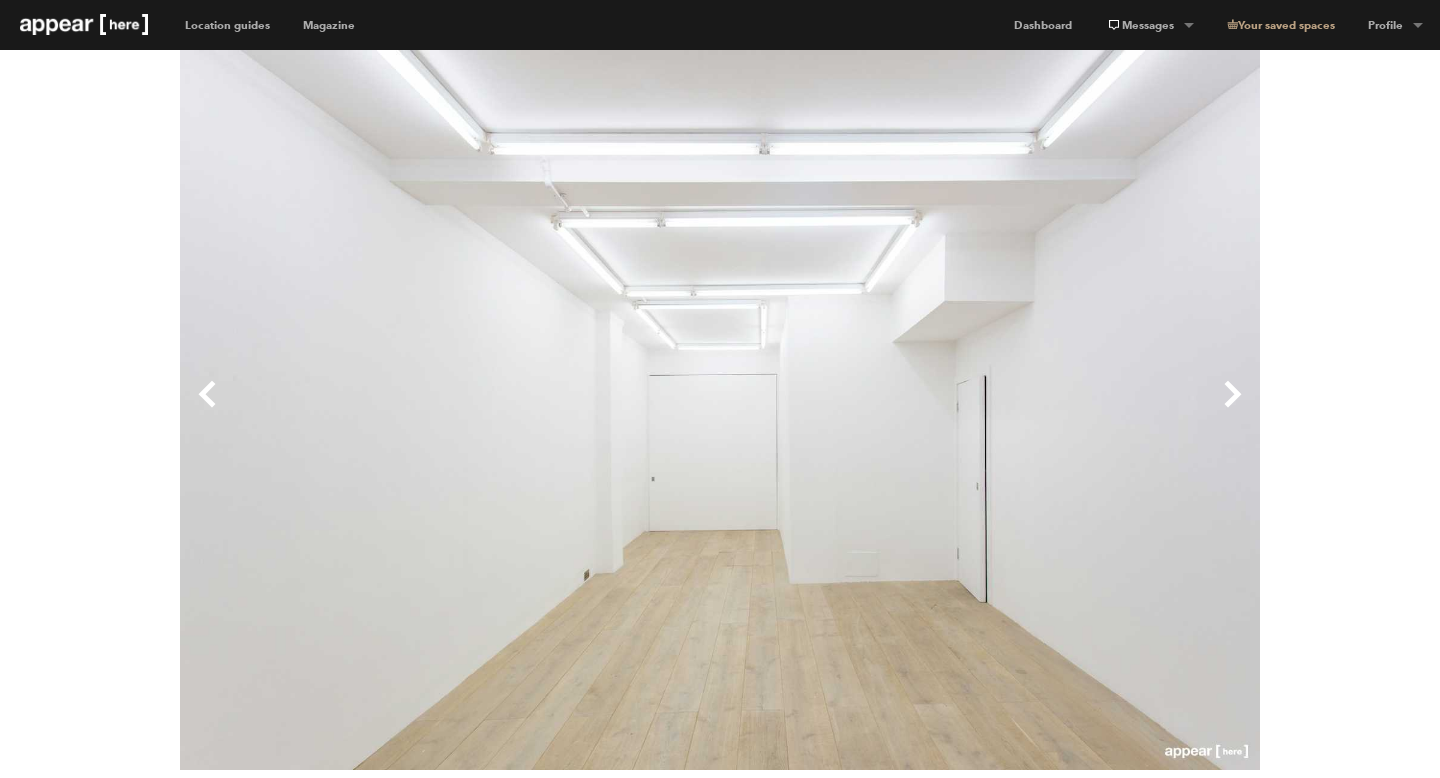 click on "Next" at bounding box center (990, 410) 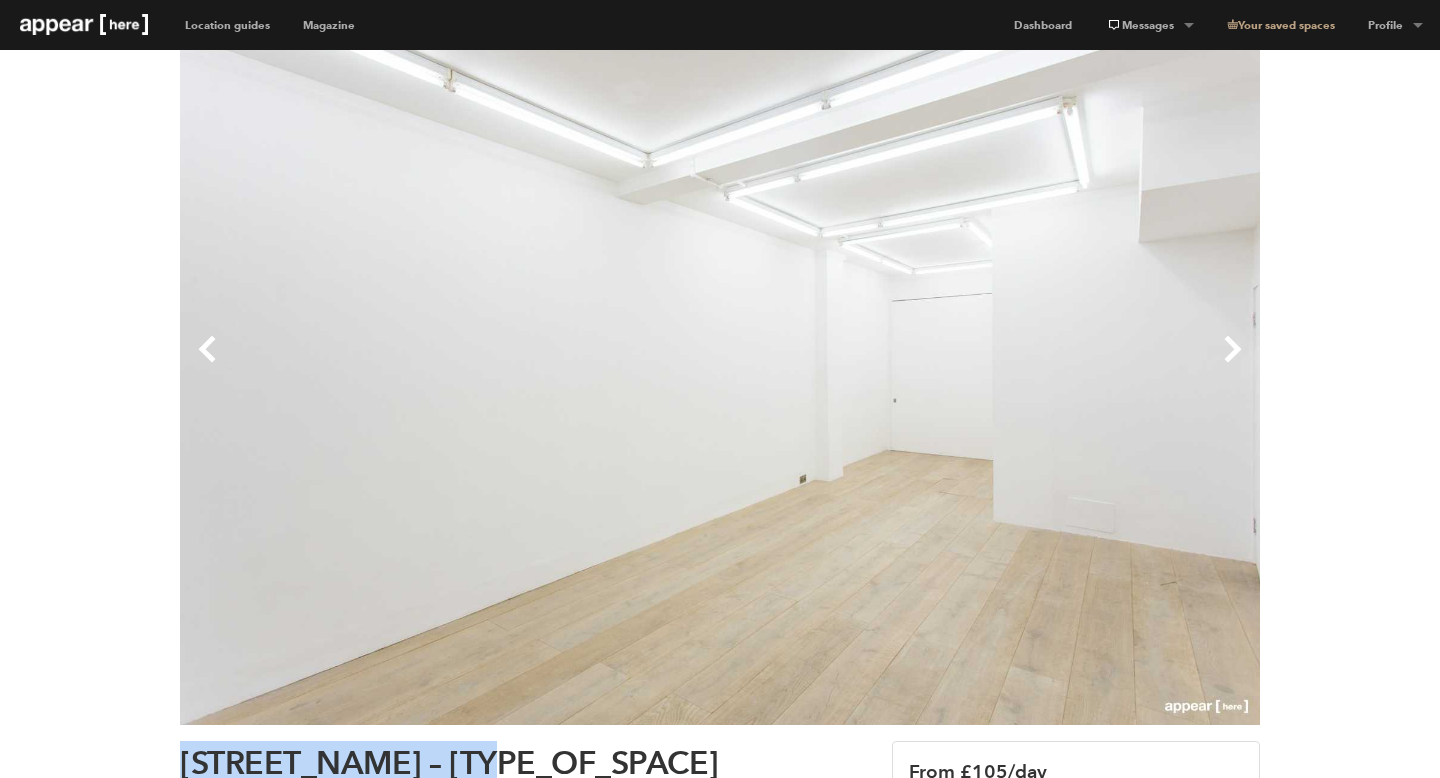 scroll, scrollTop: 67, scrollLeft: 0, axis: vertical 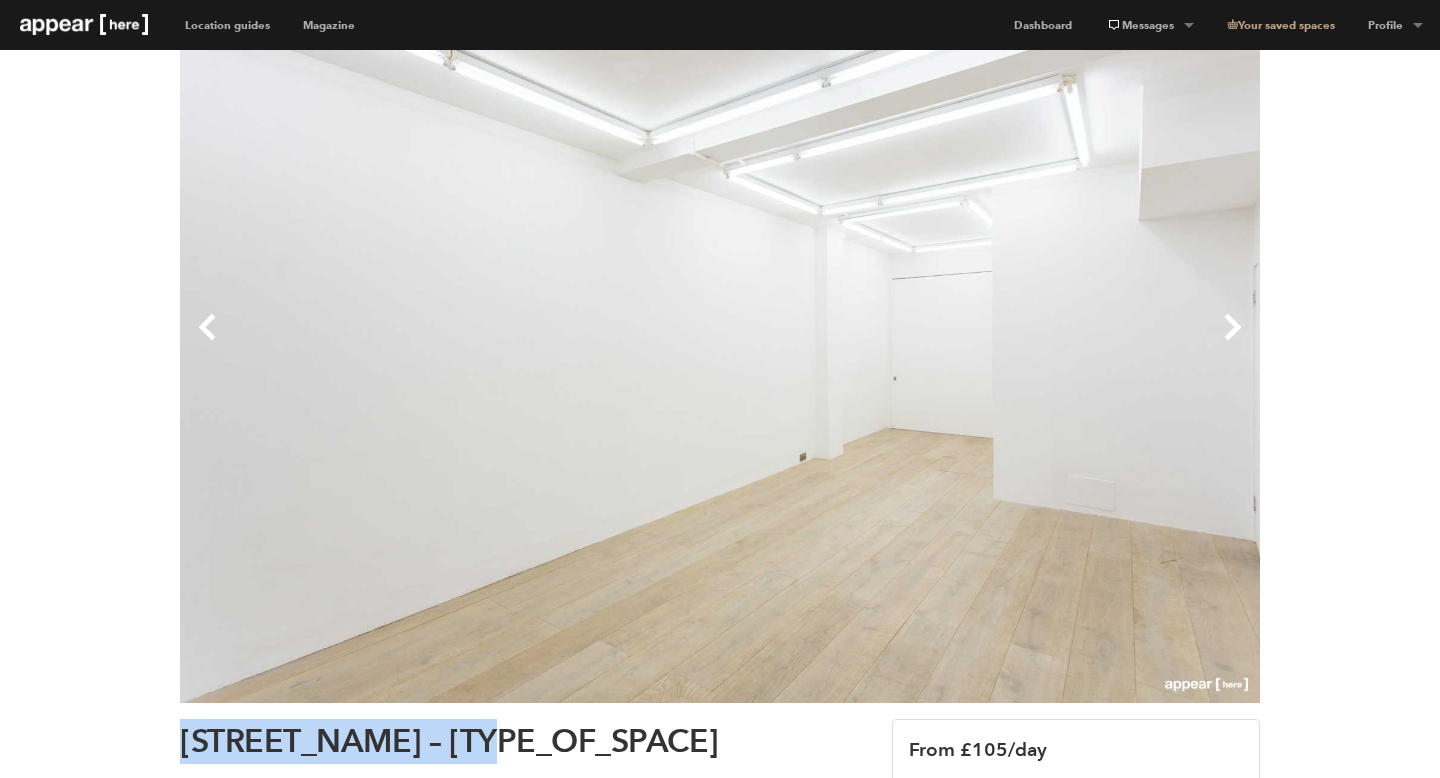 click on "Next" at bounding box center [990, 343] 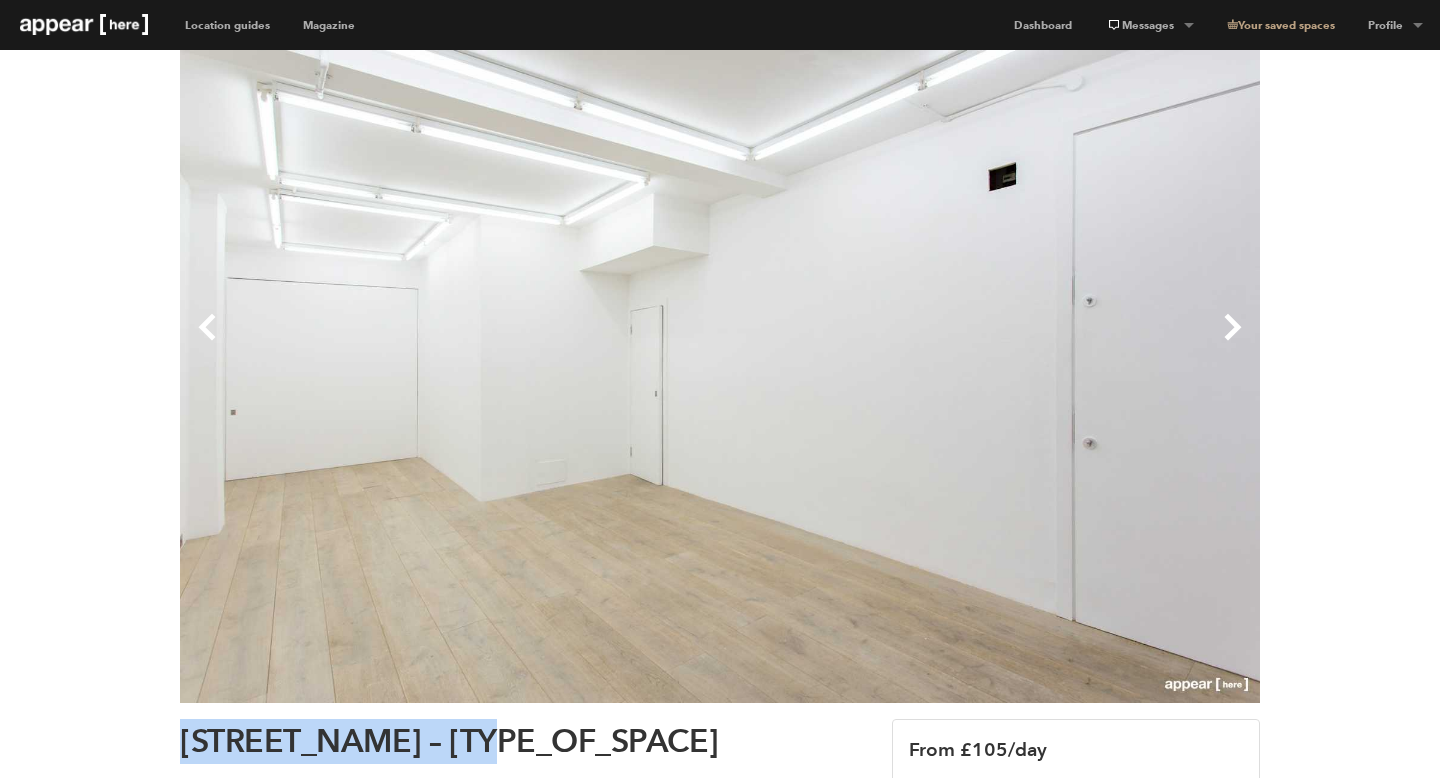 click on "Next" at bounding box center [990, 343] 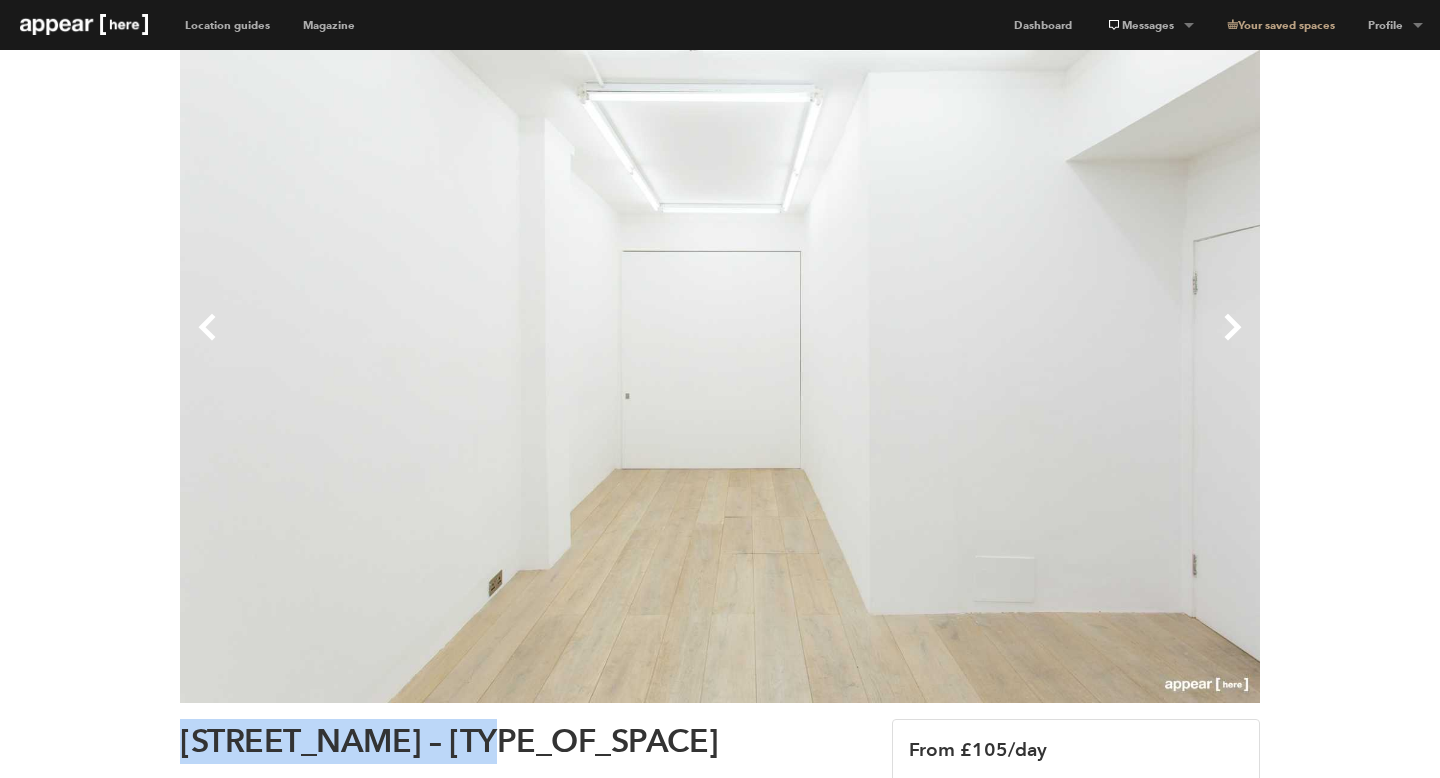 click on "Next" at bounding box center (990, 343) 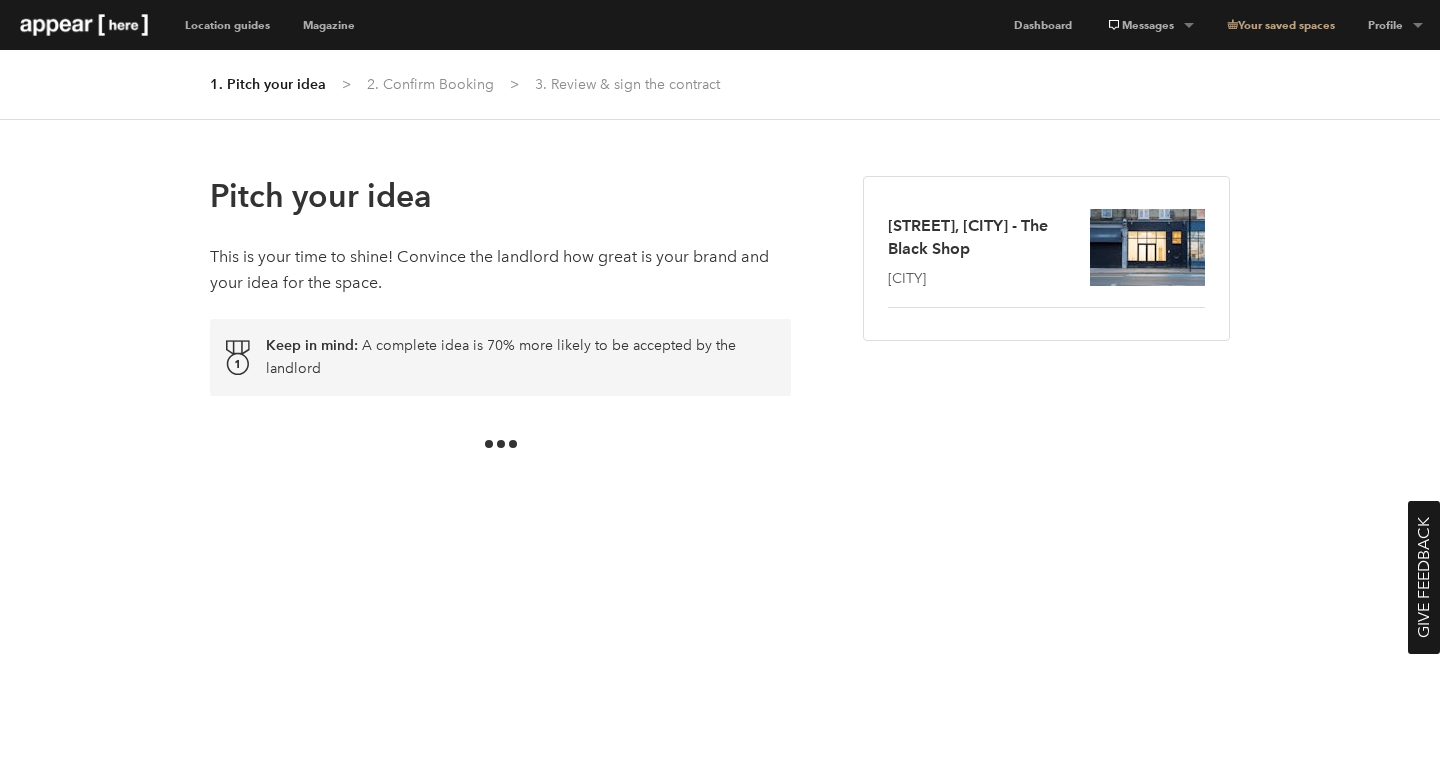 scroll, scrollTop: 0, scrollLeft: 0, axis: both 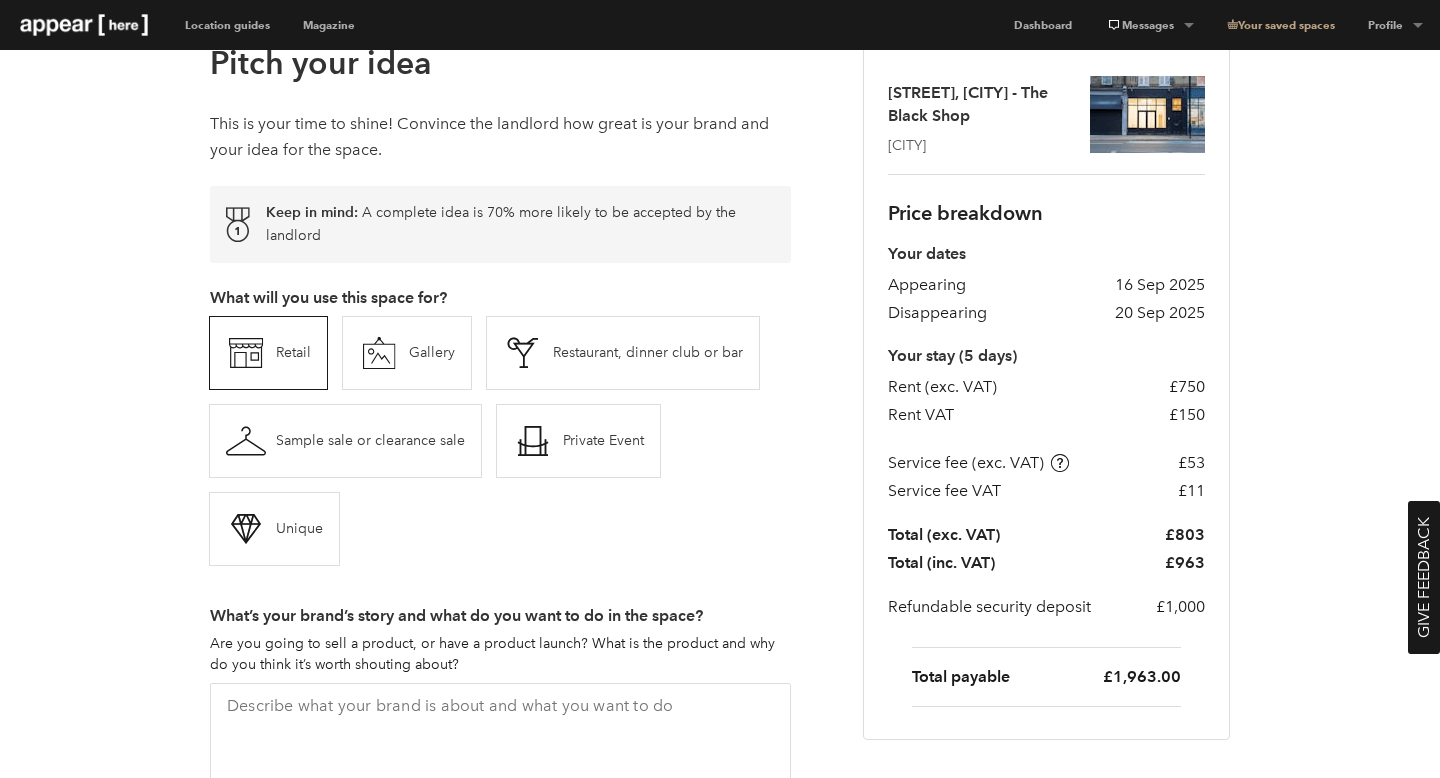 click on "Gallery" at bounding box center (268, 353) 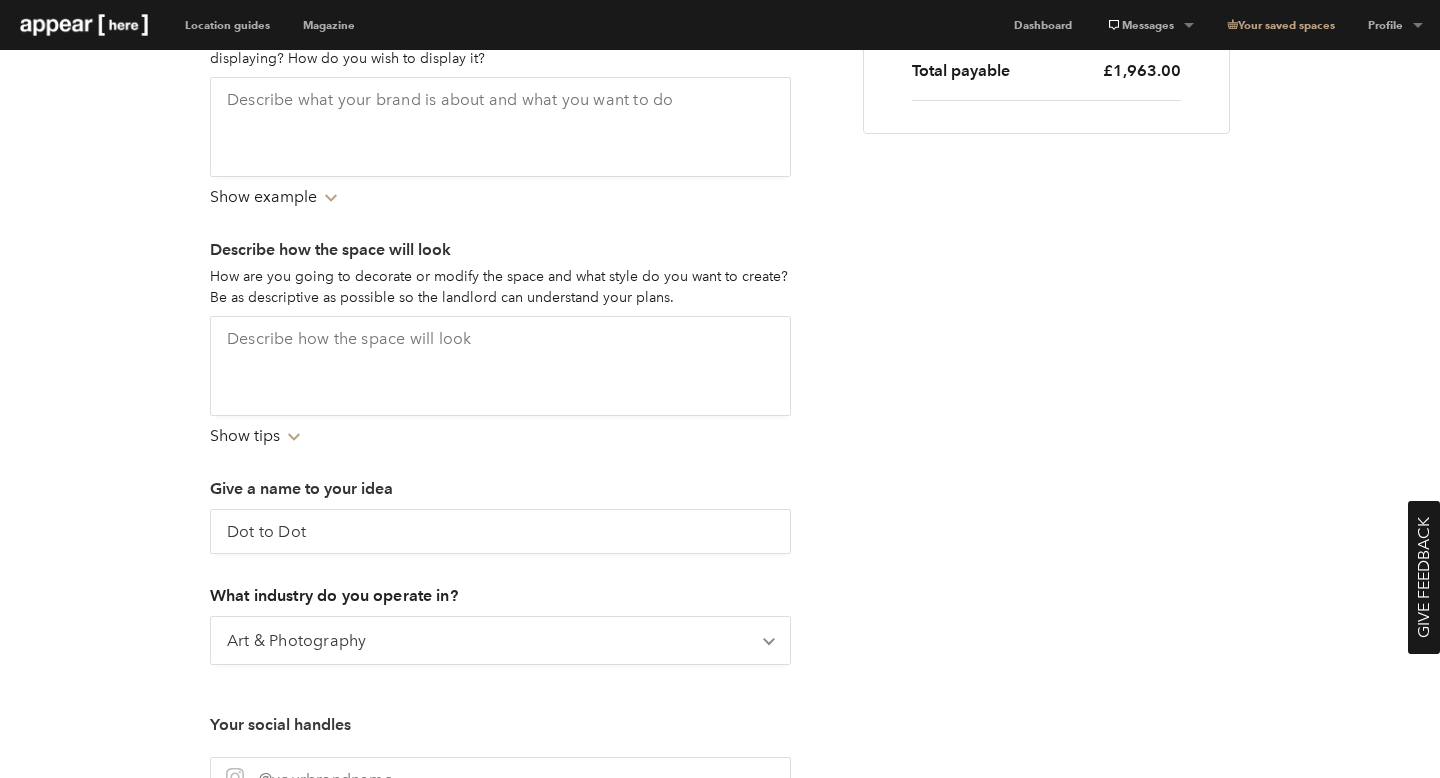 scroll, scrollTop: 738, scrollLeft: 0, axis: vertical 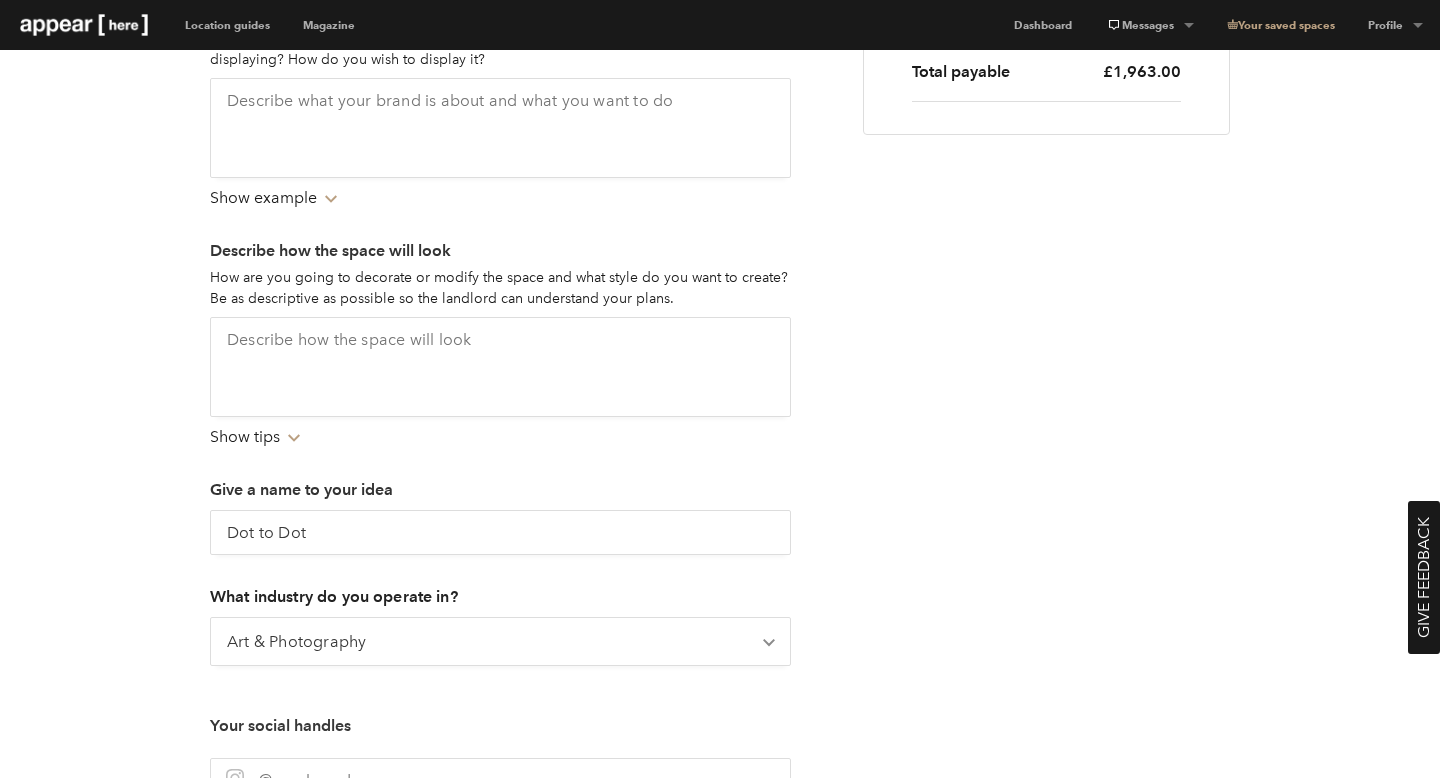 click on "Chevron-up" at bounding box center (327, 198) 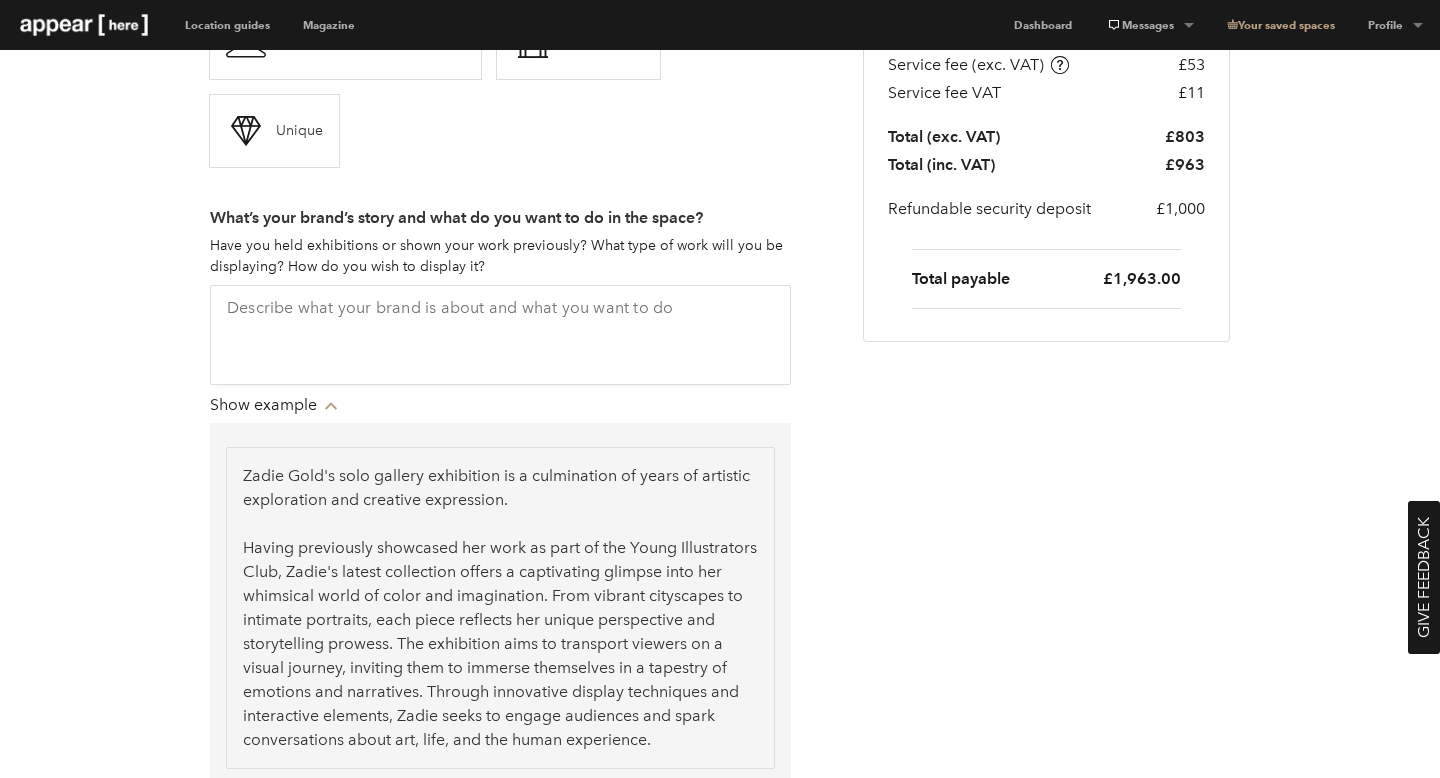 scroll, scrollTop: 0, scrollLeft: 0, axis: both 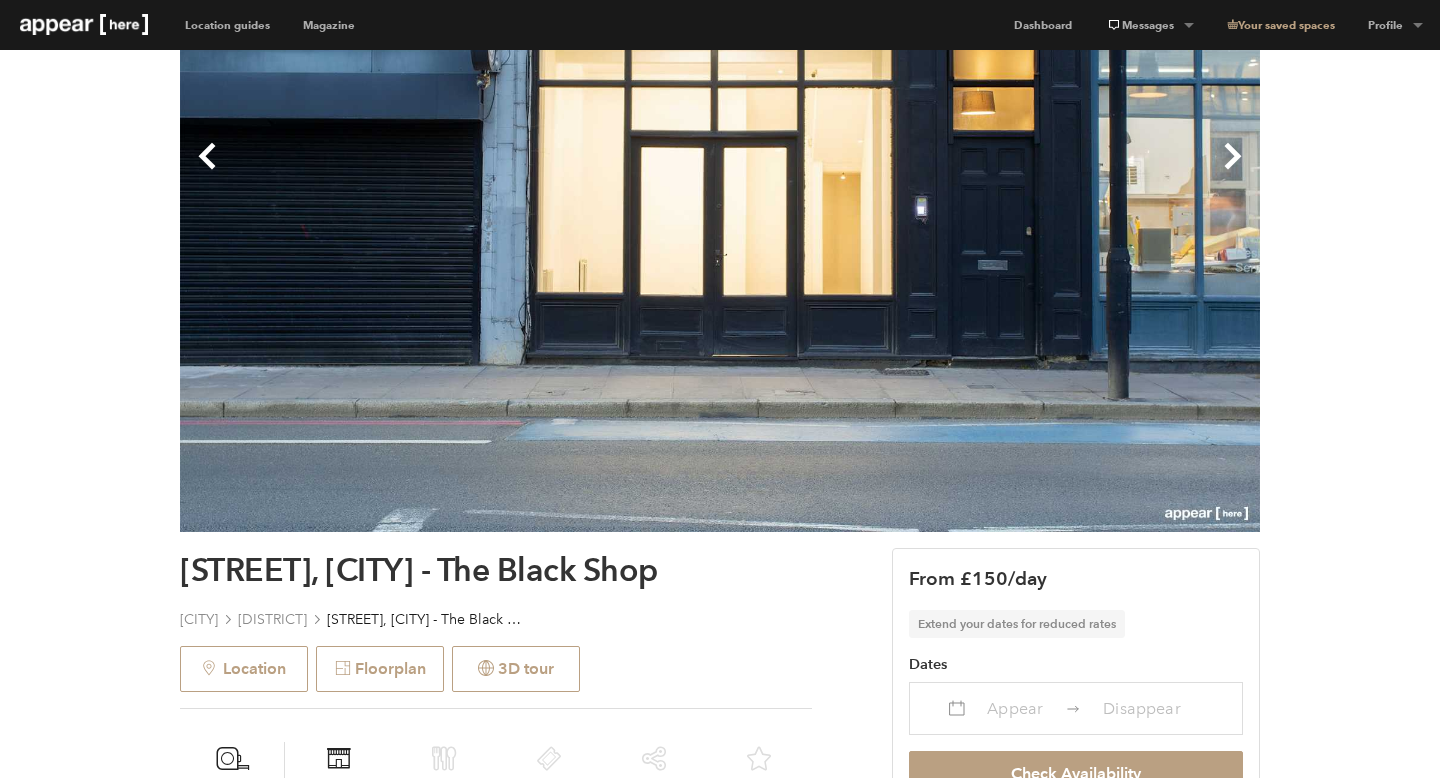 click on "Next" at bounding box center [990, 172] 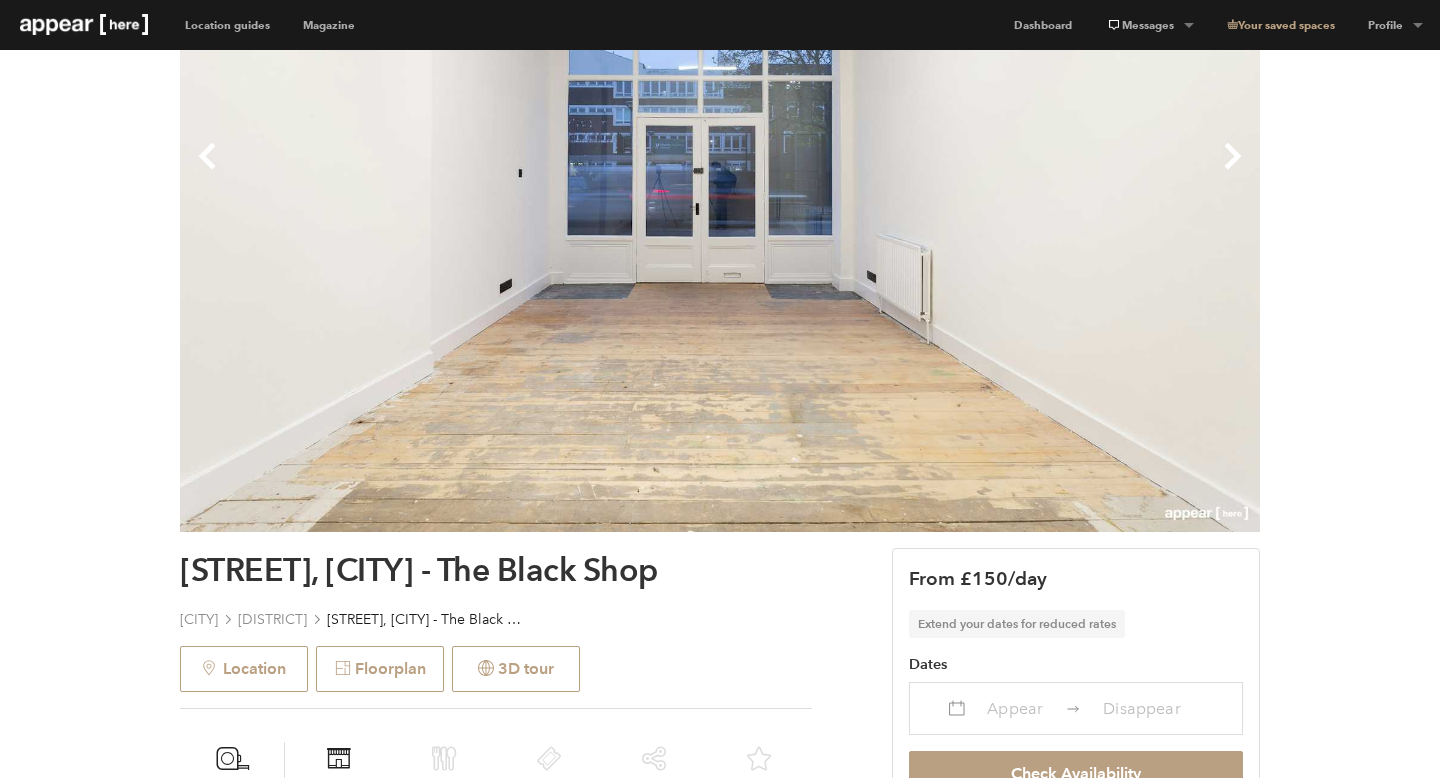 click on "Next" at bounding box center [990, 172] 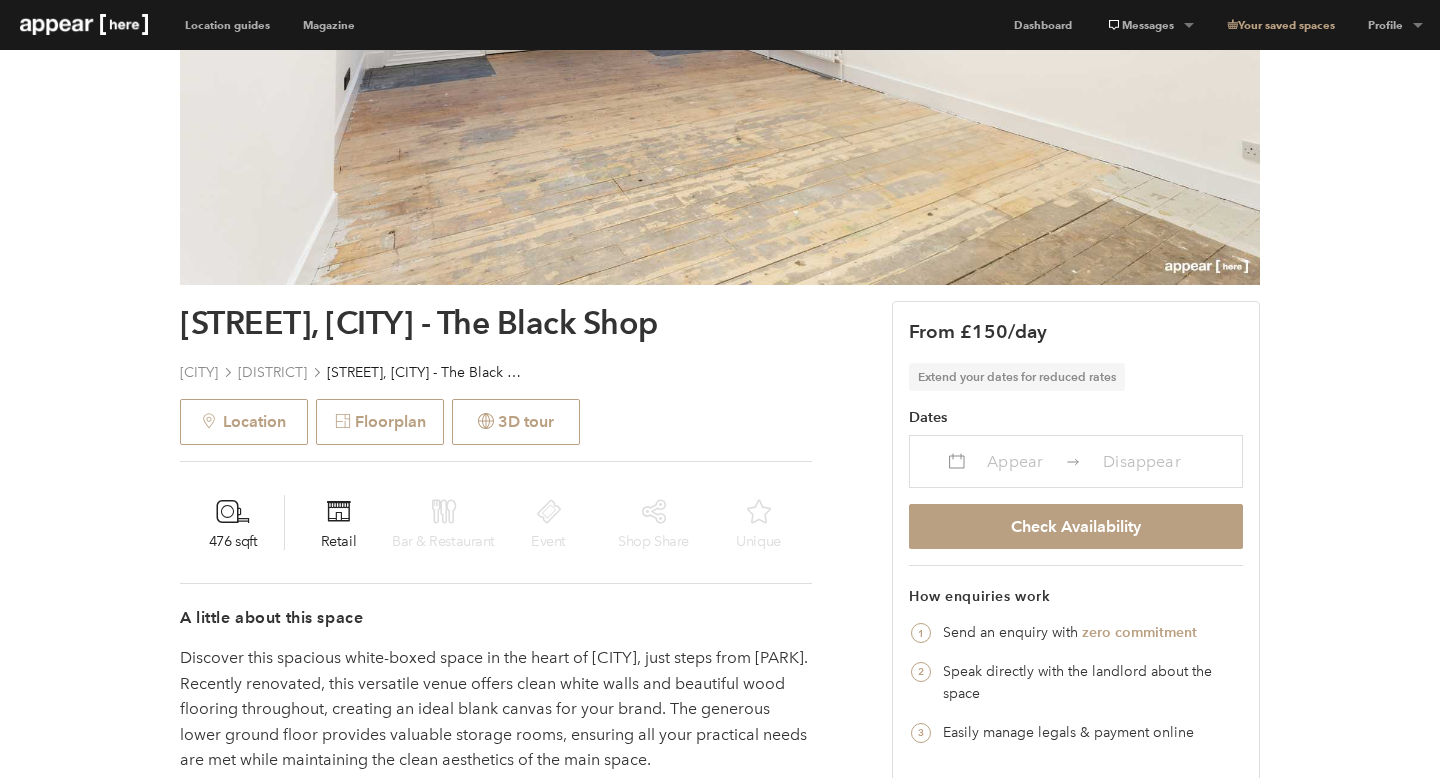 scroll, scrollTop: 511, scrollLeft: 0, axis: vertical 